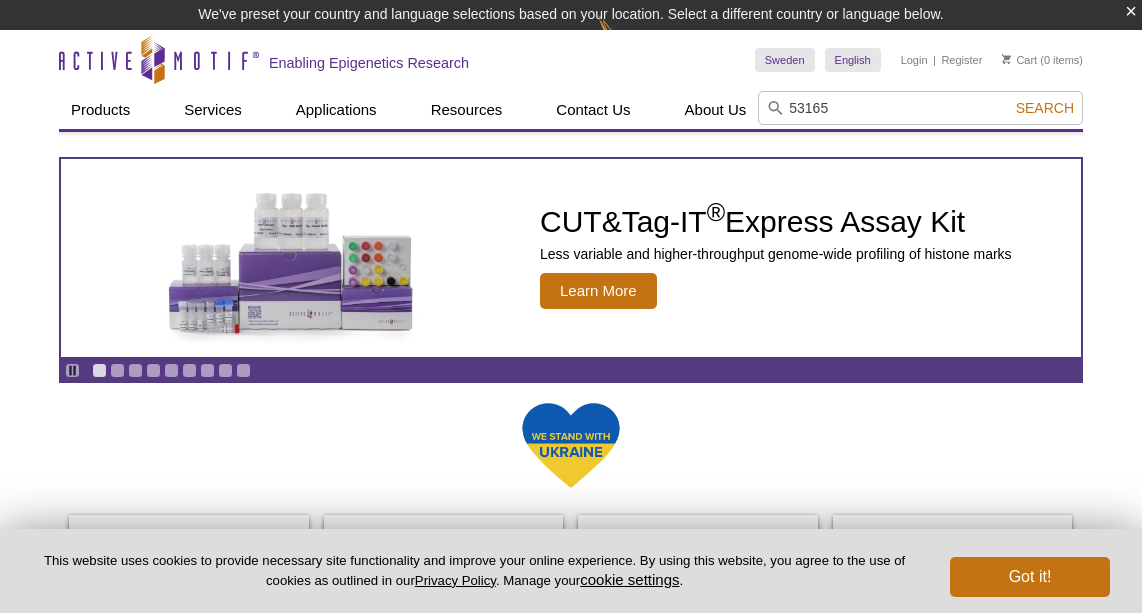 scroll, scrollTop: 0, scrollLeft: 0, axis: both 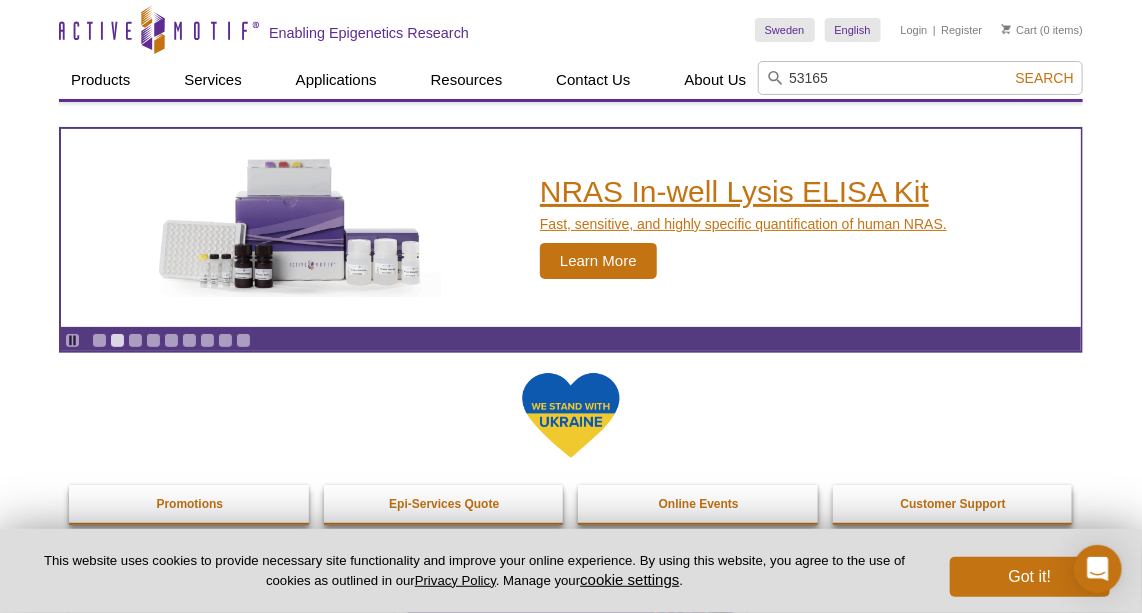 type on "53165" 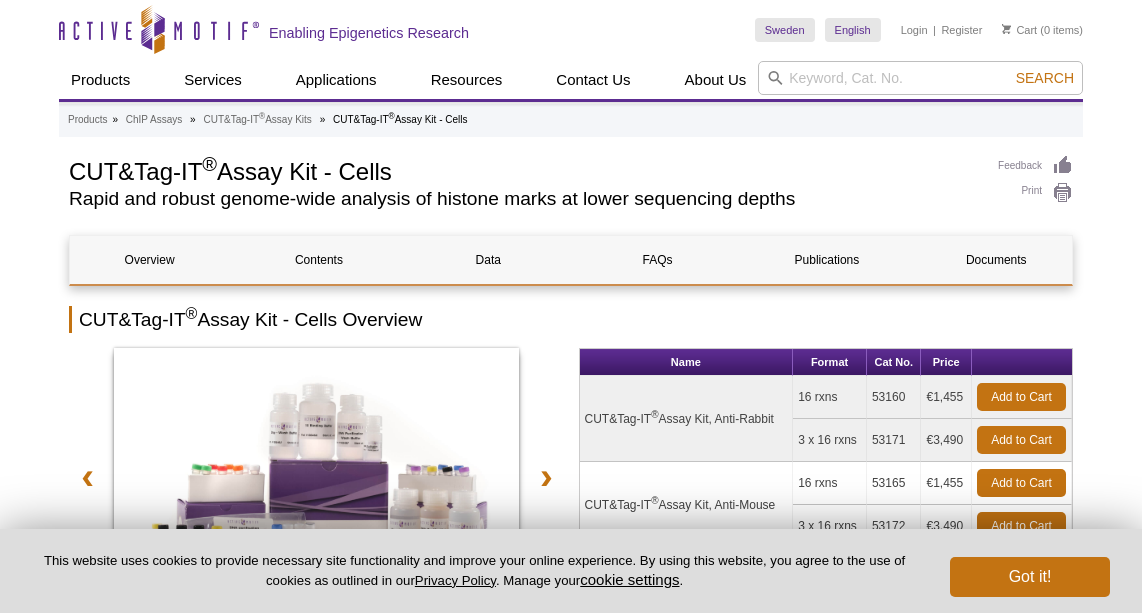 scroll, scrollTop: 0, scrollLeft: 0, axis: both 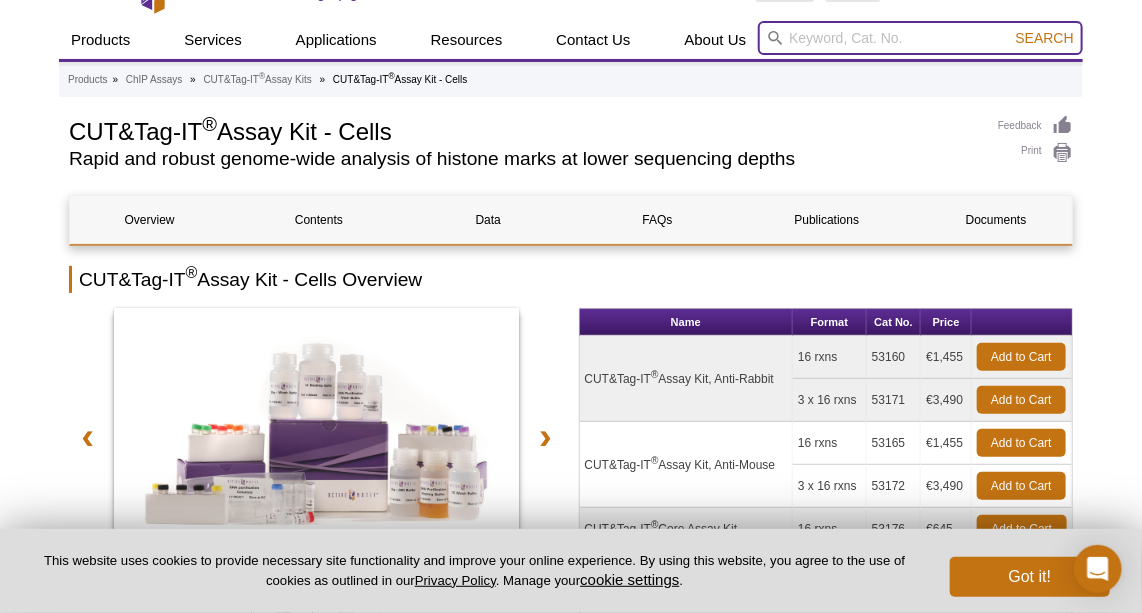 click at bounding box center (920, 38) 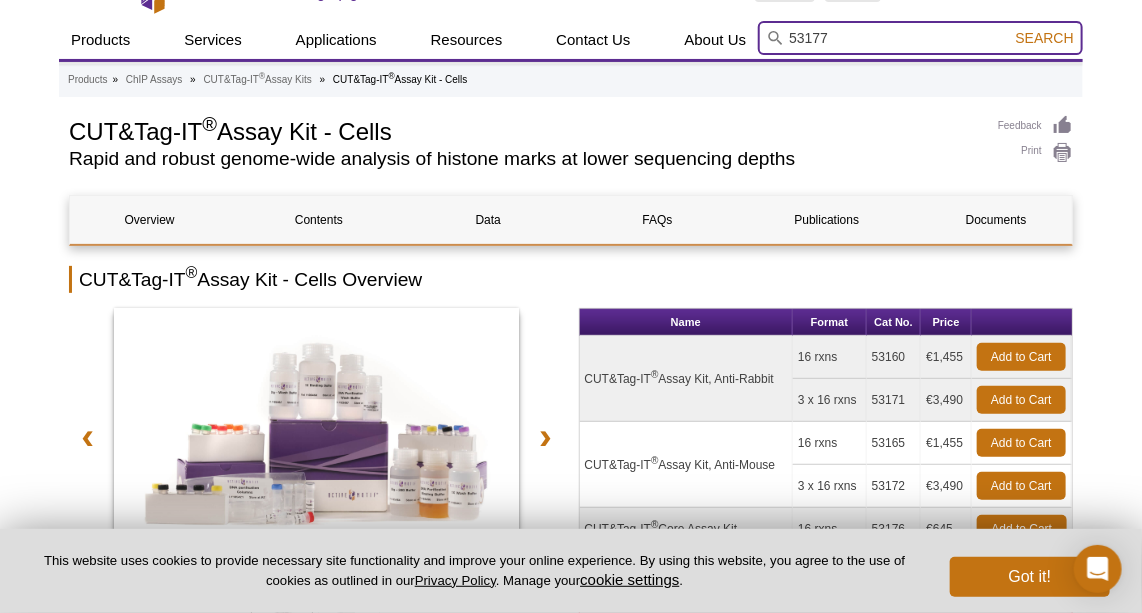 type on "53177" 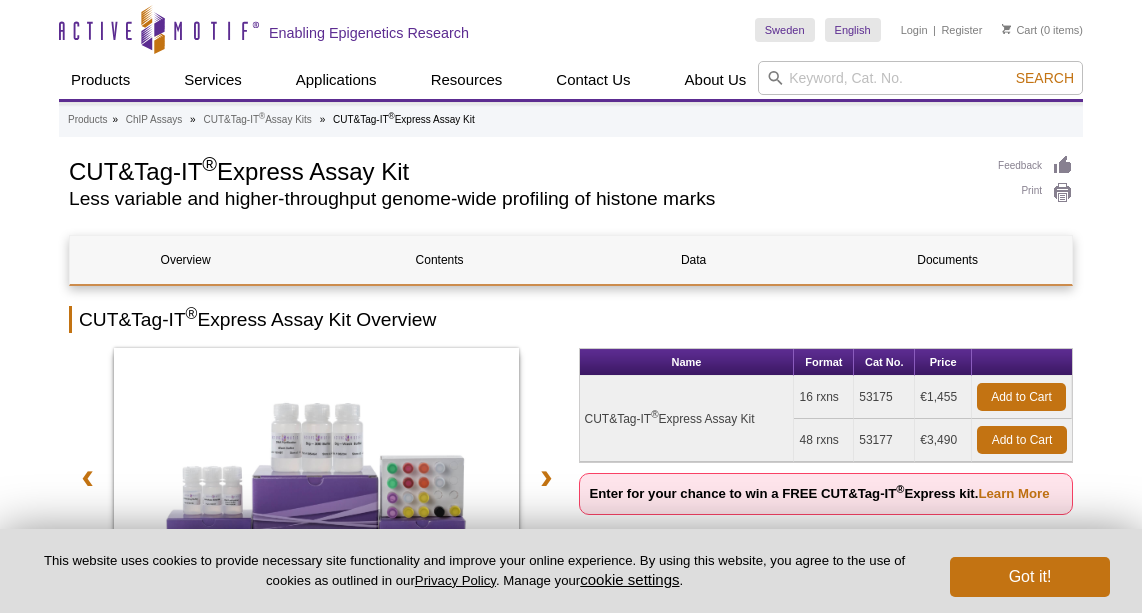 scroll, scrollTop: 0, scrollLeft: 0, axis: both 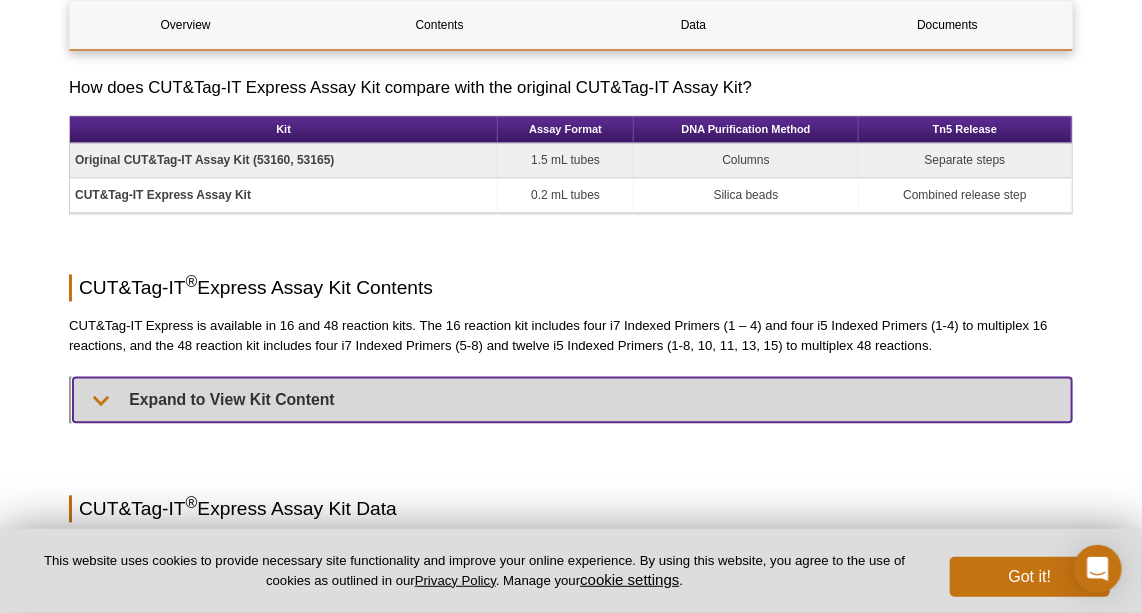 click on "Expand to View Kit Content" at bounding box center [572, 400] 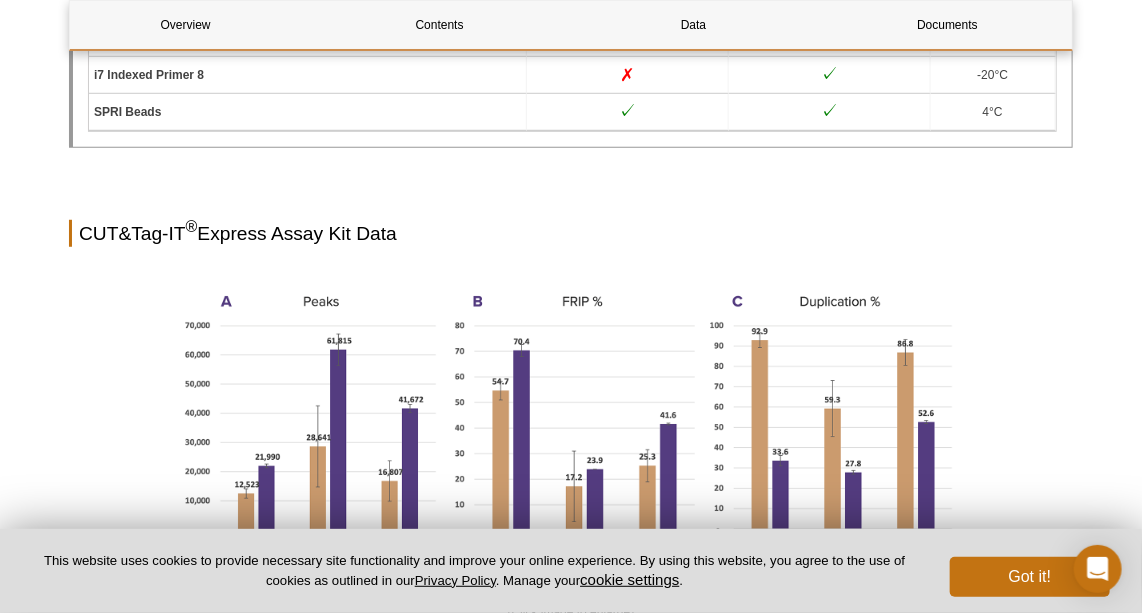 scroll, scrollTop: 3099, scrollLeft: 0, axis: vertical 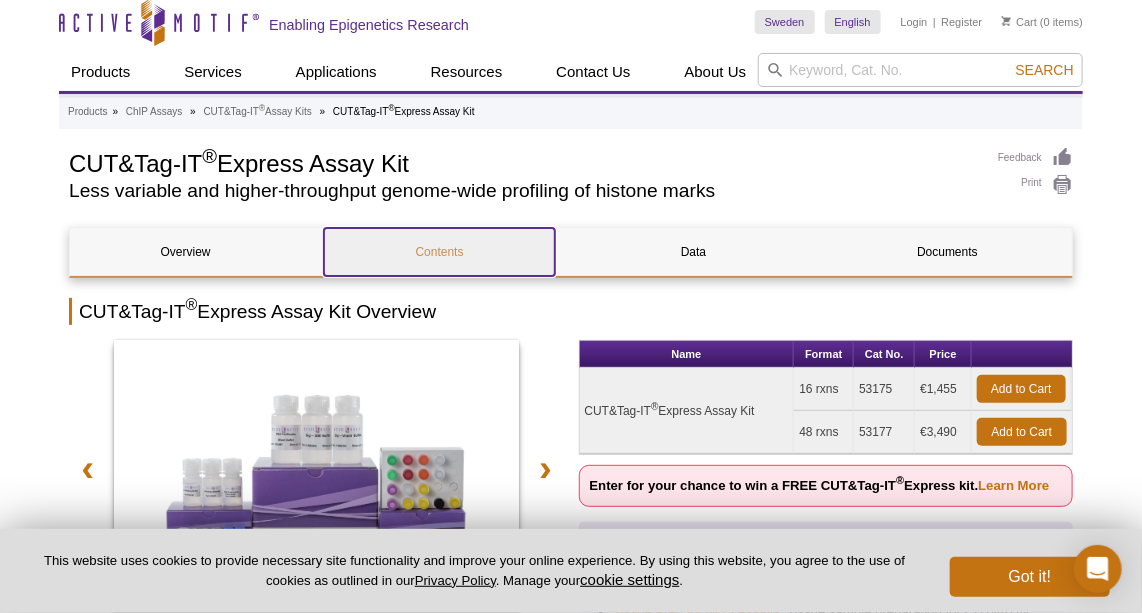 click on "Contents" at bounding box center (439, 252) 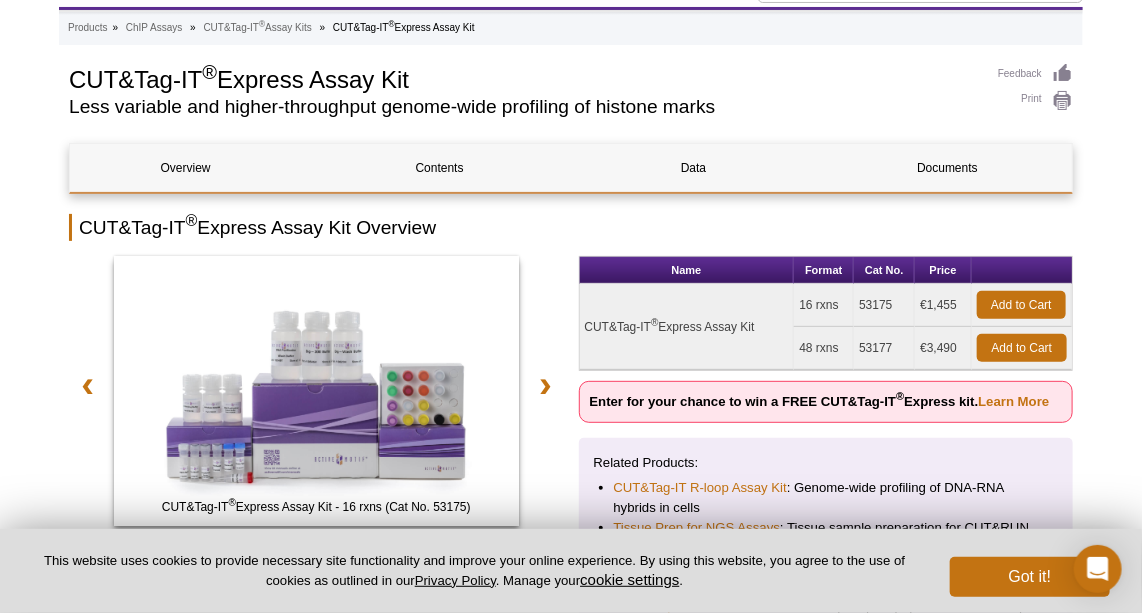 scroll, scrollTop: 0, scrollLeft: 0, axis: both 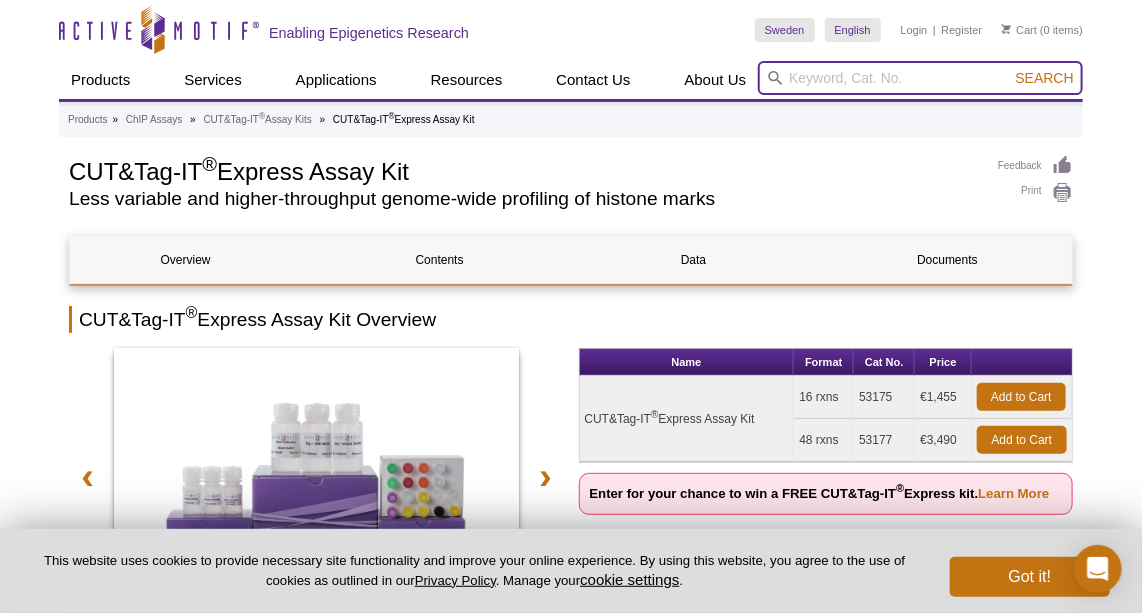click at bounding box center [920, 78] 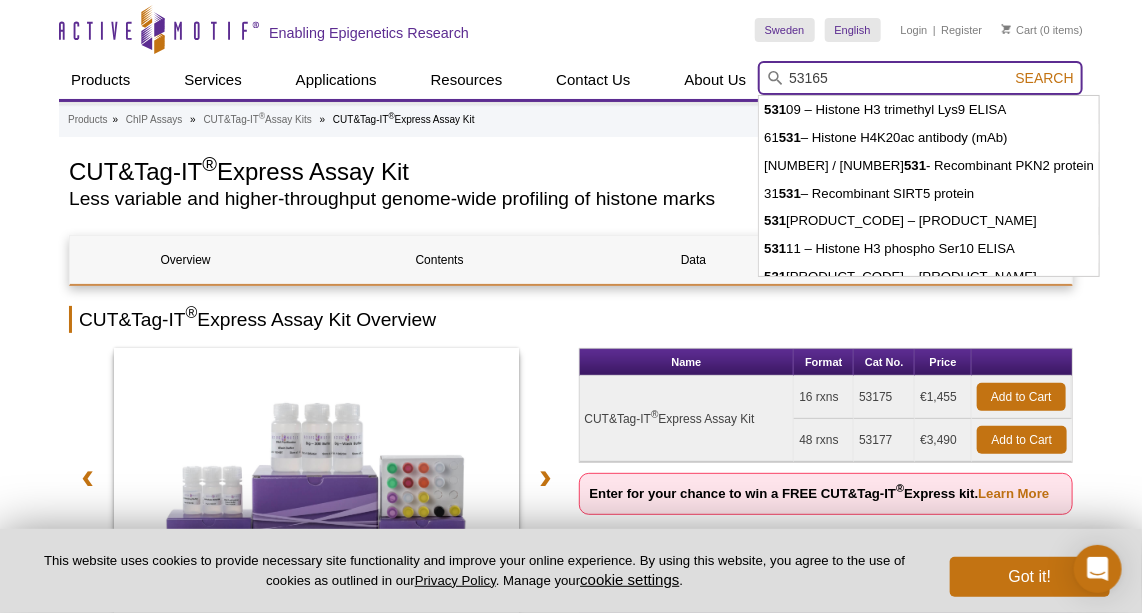 click on "Search" at bounding box center [1045, 78] 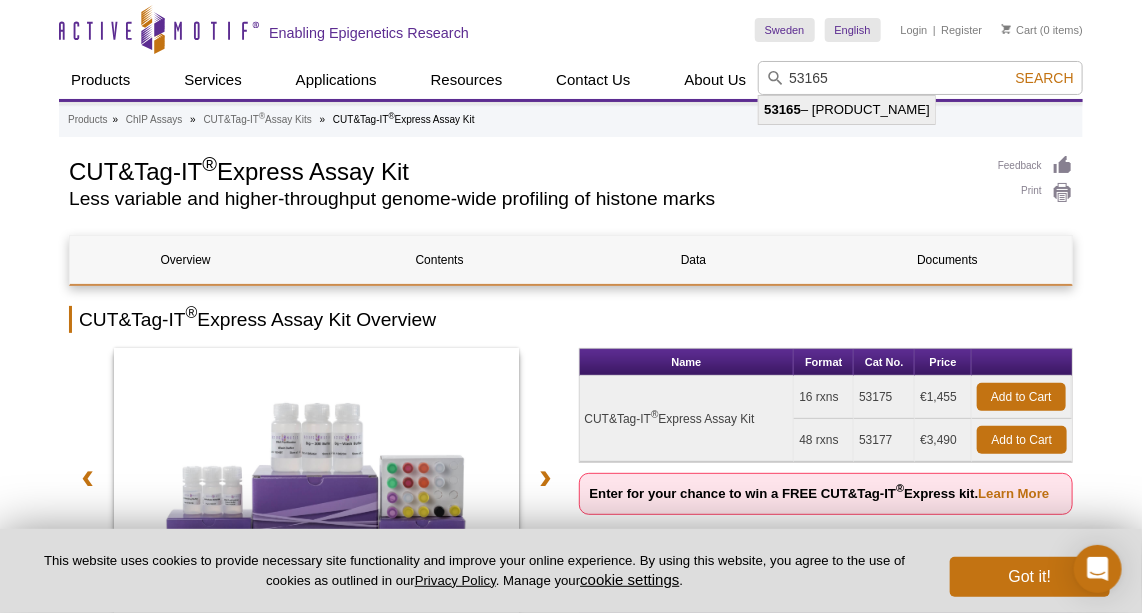 click on "53165  – CUT&Tag-IT Assay Kit - Anti-Mouse" at bounding box center [847, 110] 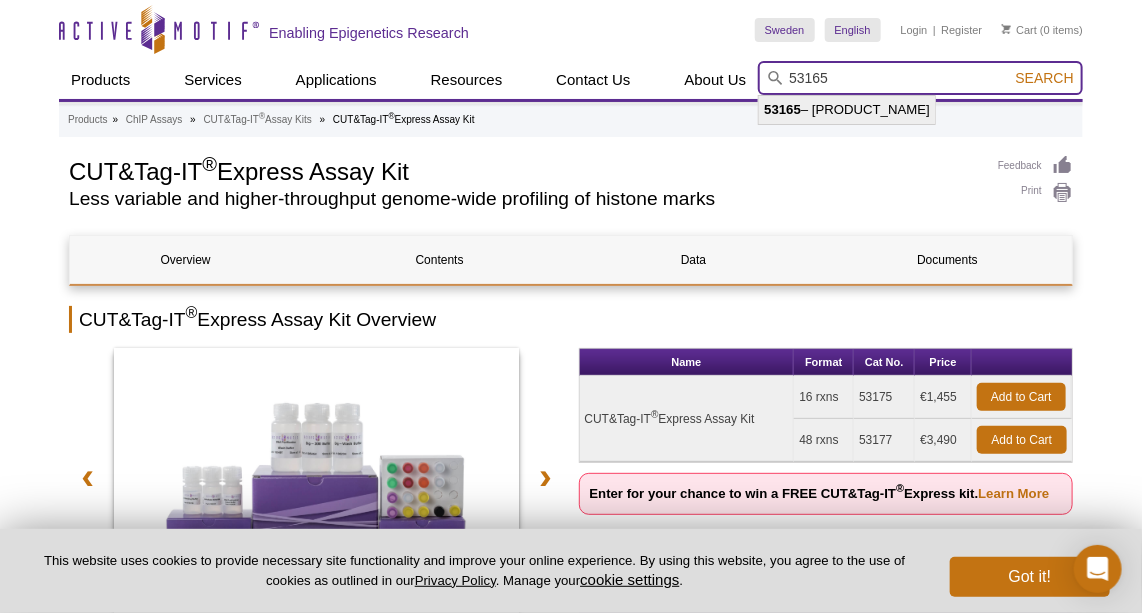 type on "53165 – CUT&Tag-IT Assay Kit - Anti-Mouse" 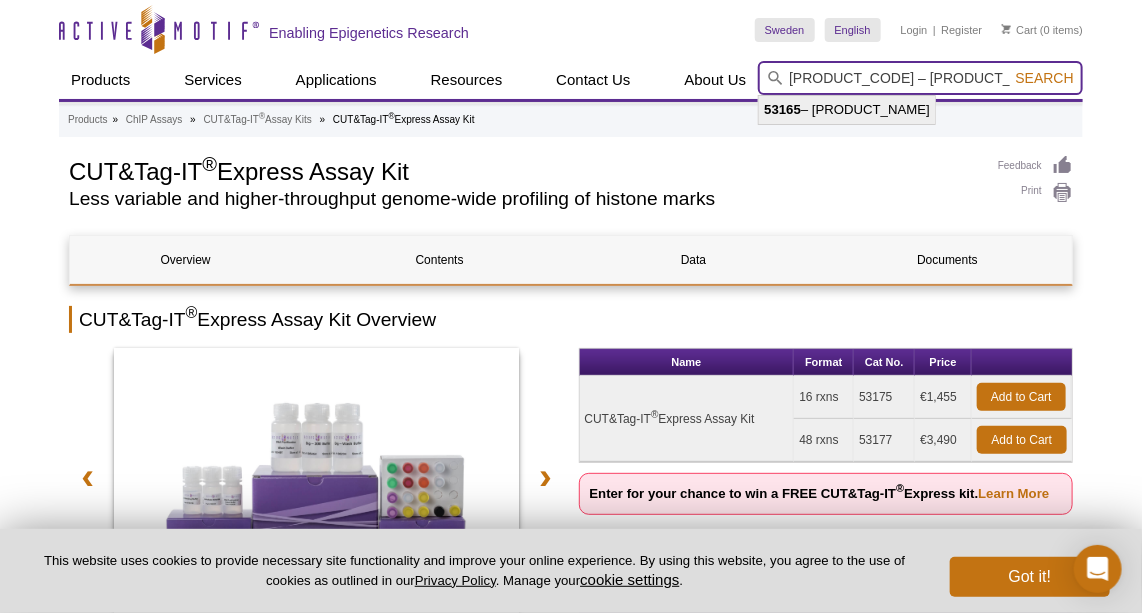 scroll, scrollTop: 0, scrollLeft: 53, axis: horizontal 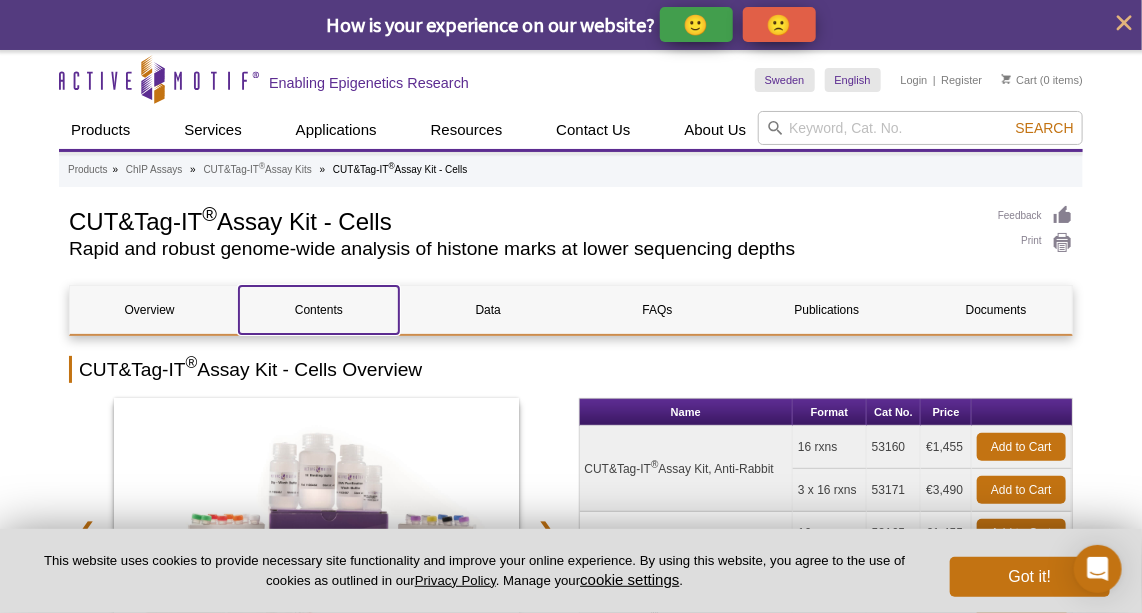 click on "Contents" at bounding box center (318, 310) 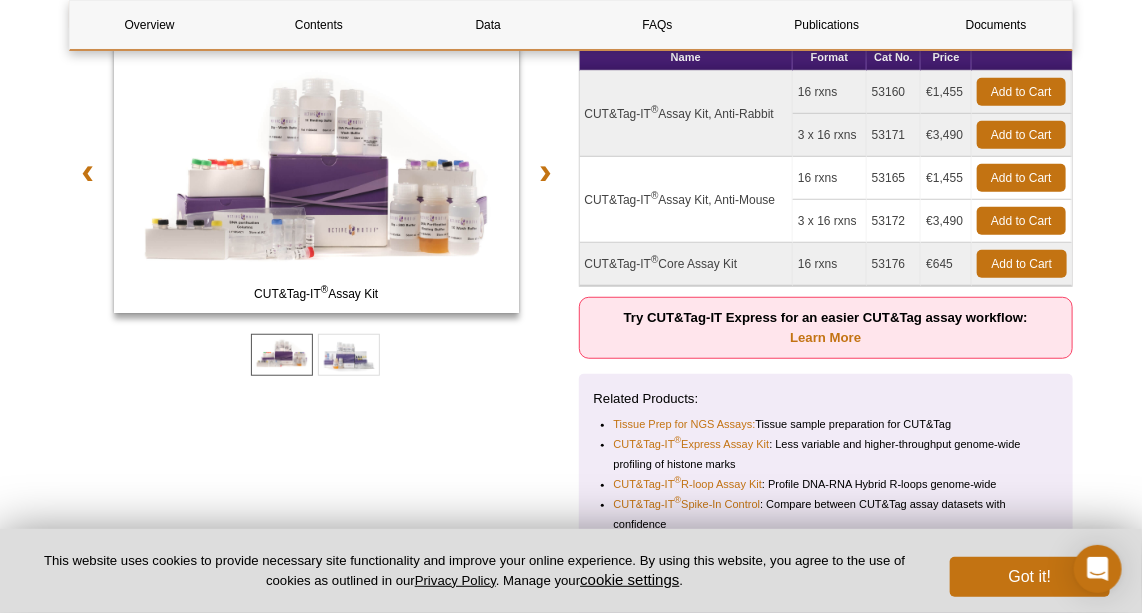 scroll, scrollTop: 363, scrollLeft: 0, axis: vertical 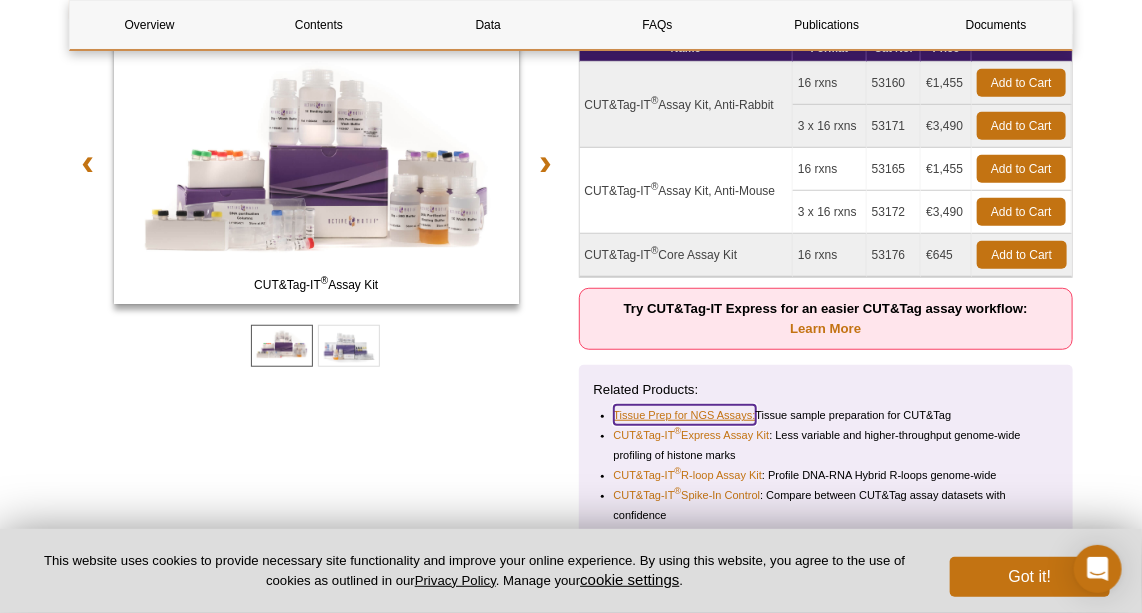 click on "Tissue Prep for NGS Assays:" at bounding box center [685, 415] 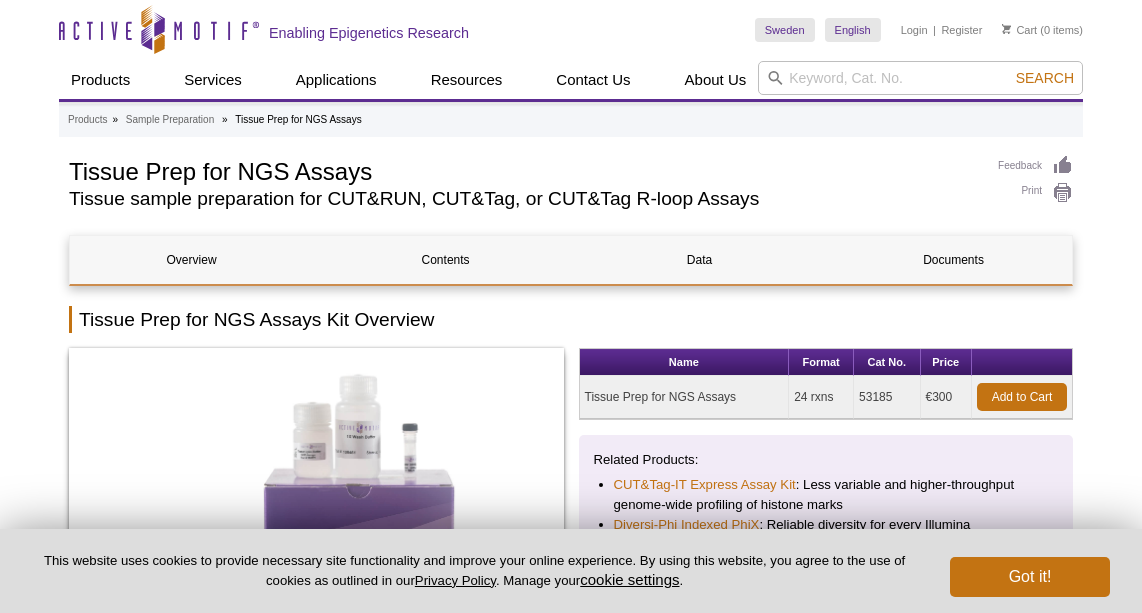 scroll, scrollTop: 0, scrollLeft: 0, axis: both 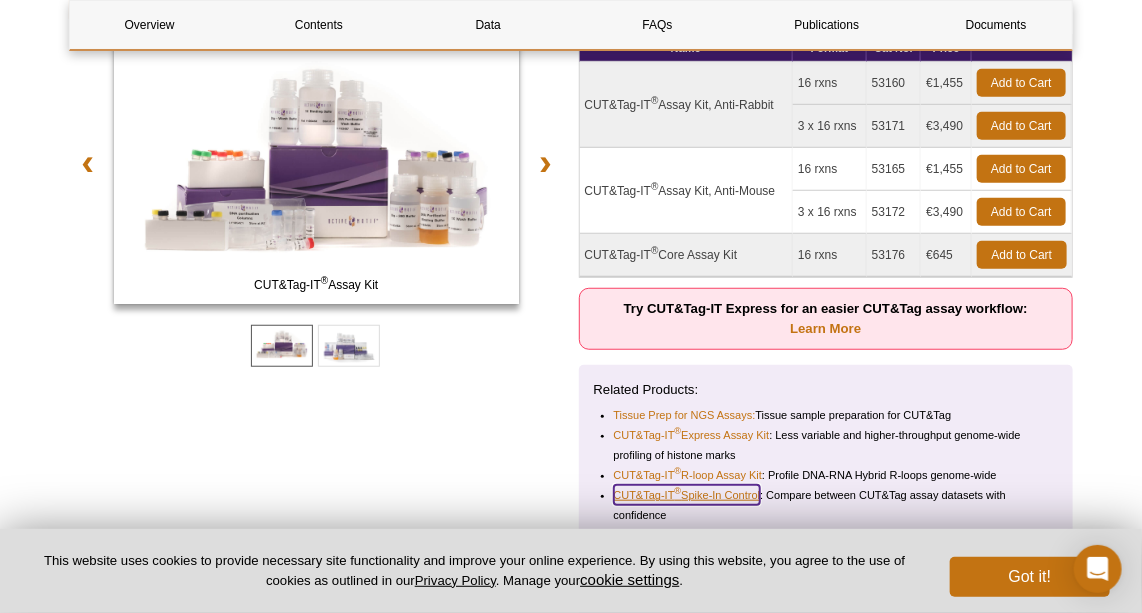 click on "CUT&Tag-IT ®  Spike-In Control" at bounding box center [687, 495] 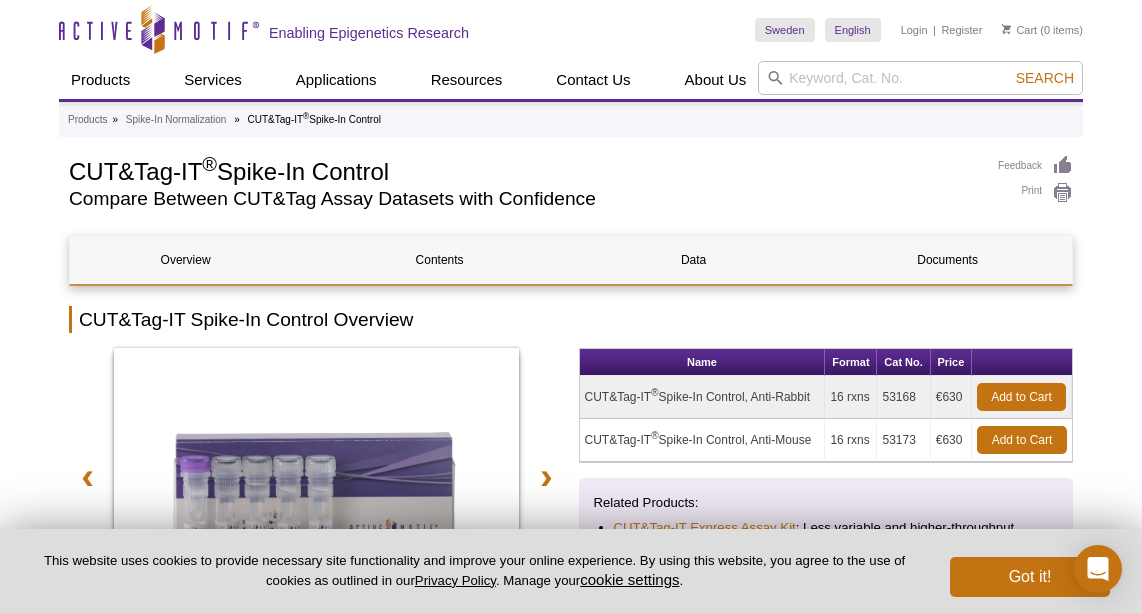 scroll, scrollTop: 0, scrollLeft: 0, axis: both 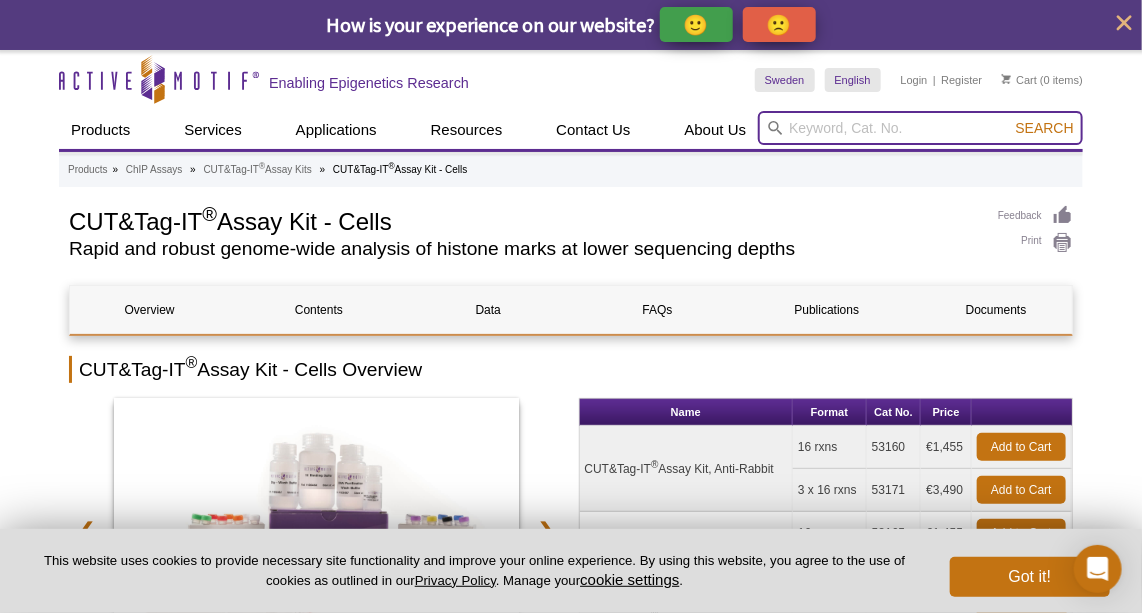 click at bounding box center (920, 128) 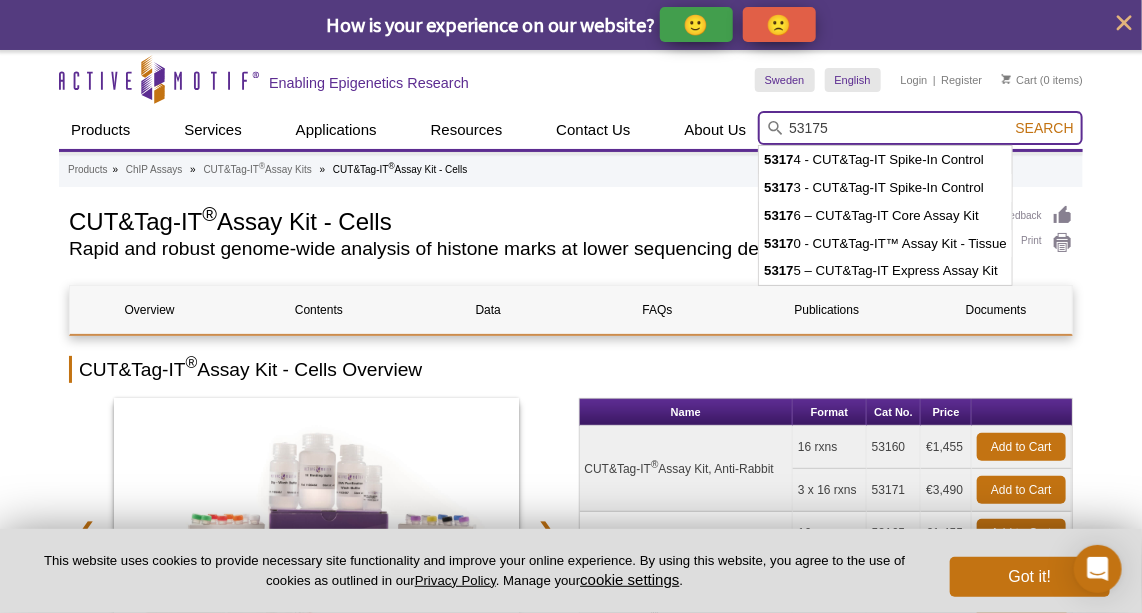 click on "Search" at bounding box center (1045, 128) 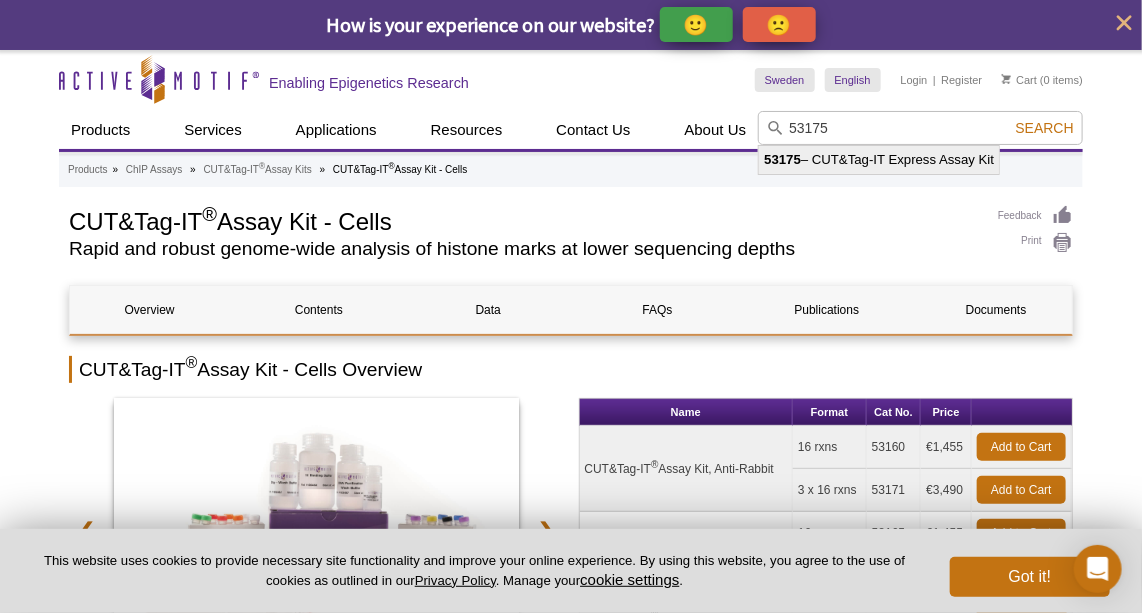 click on "53175  – CUT&Tag-IT Express Assay Kit" at bounding box center [879, 160] 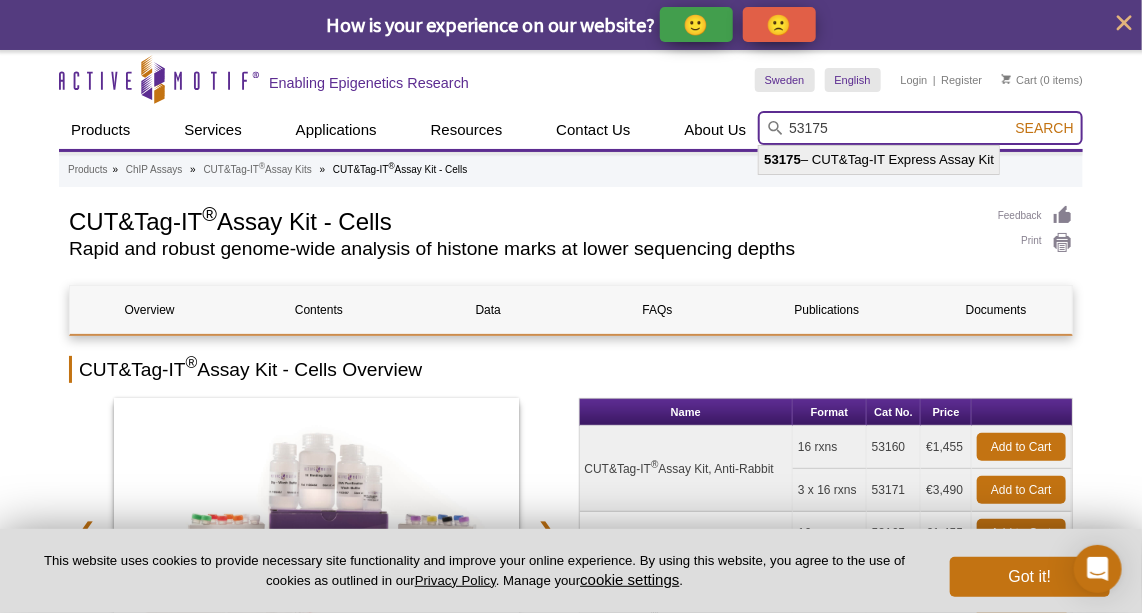 type on "53175 – CUT&Tag-IT Express Assay Kit" 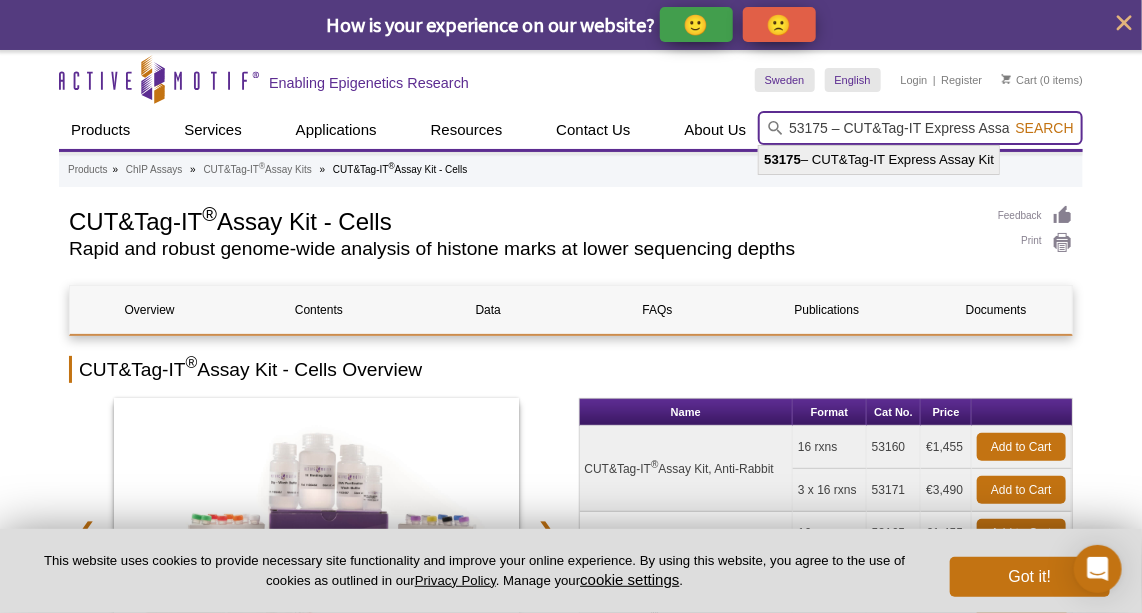 scroll, scrollTop: 0, scrollLeft: 26, axis: horizontal 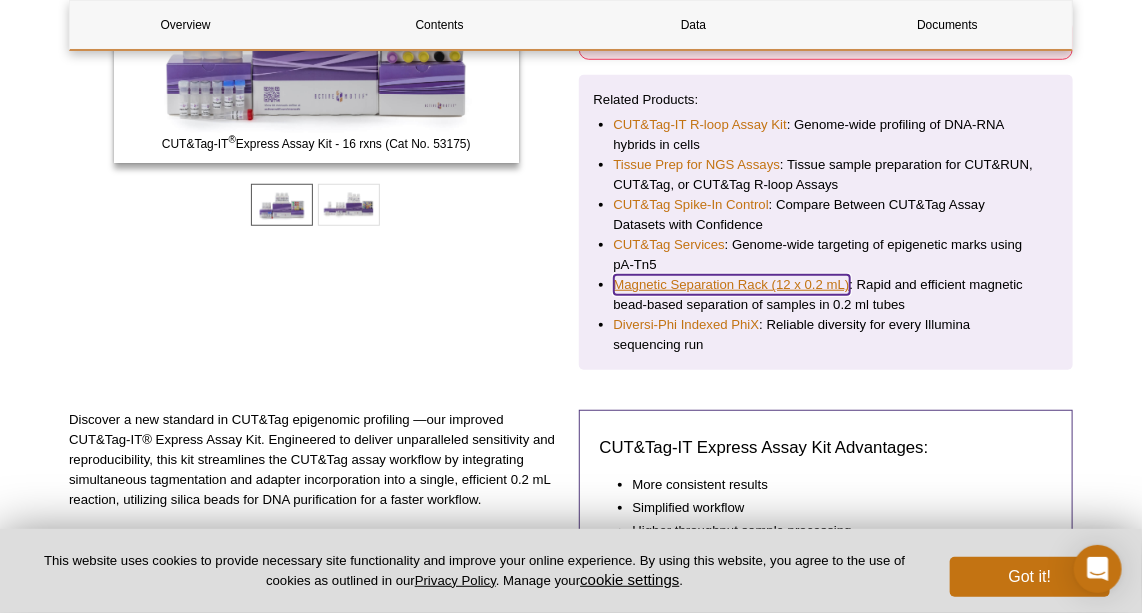 click on "Magnetic Separation Rack (12 x 0.2 mL)" at bounding box center [732, 285] 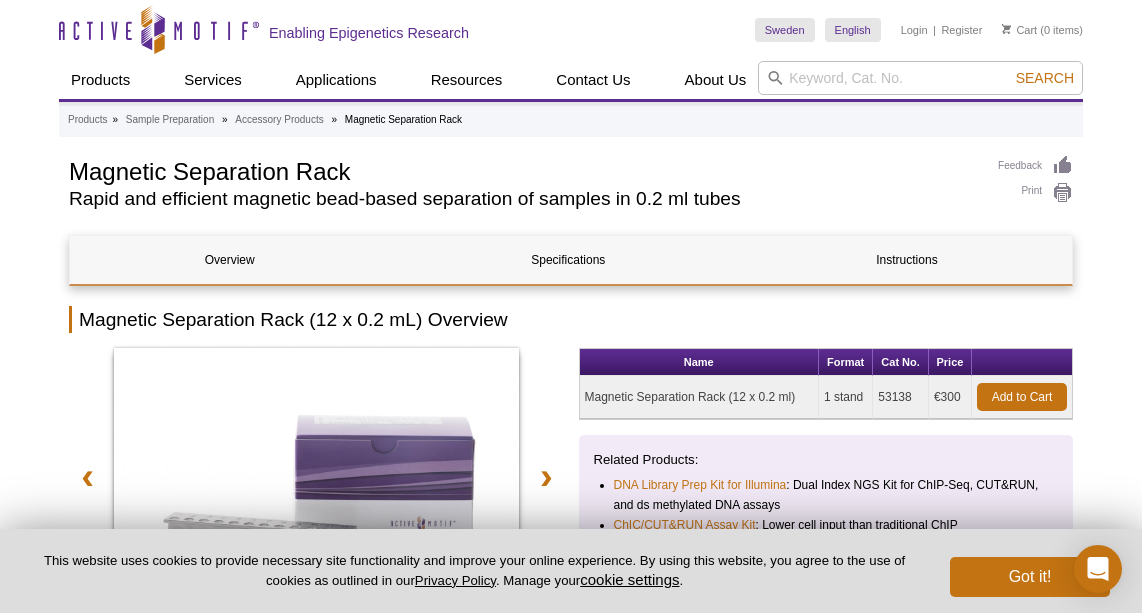scroll, scrollTop: 0, scrollLeft: 0, axis: both 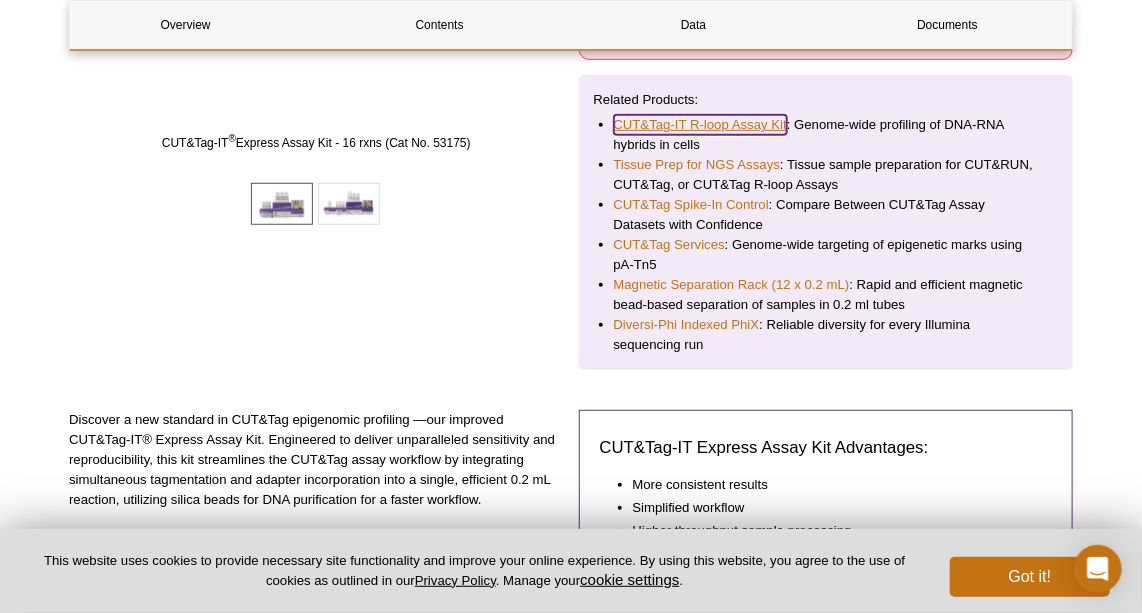 click on "CUT&Tag-IT R-loop Assay Kit" at bounding box center (700, 125) 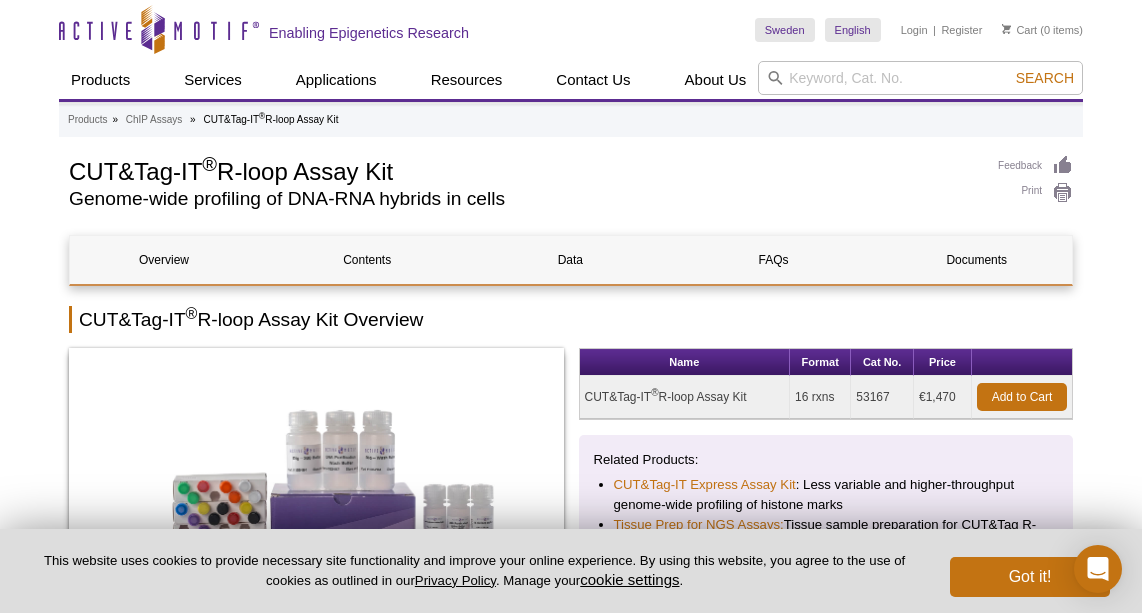 scroll, scrollTop: 0, scrollLeft: 0, axis: both 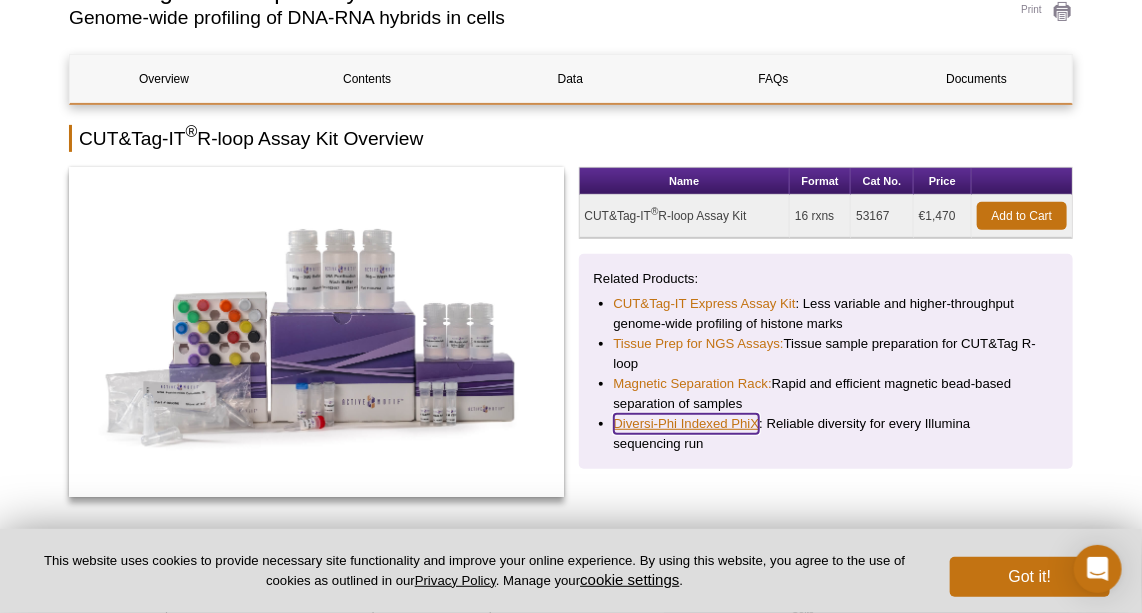 click on "Diversi-Phi Indexed PhiX" at bounding box center [687, 424] 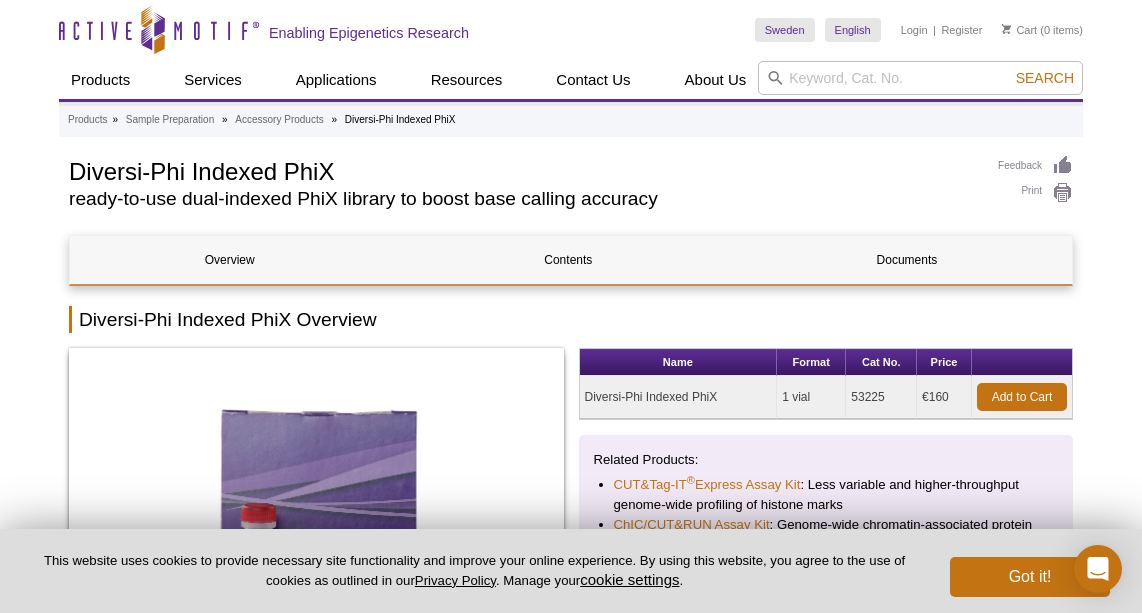 scroll, scrollTop: 0, scrollLeft: 0, axis: both 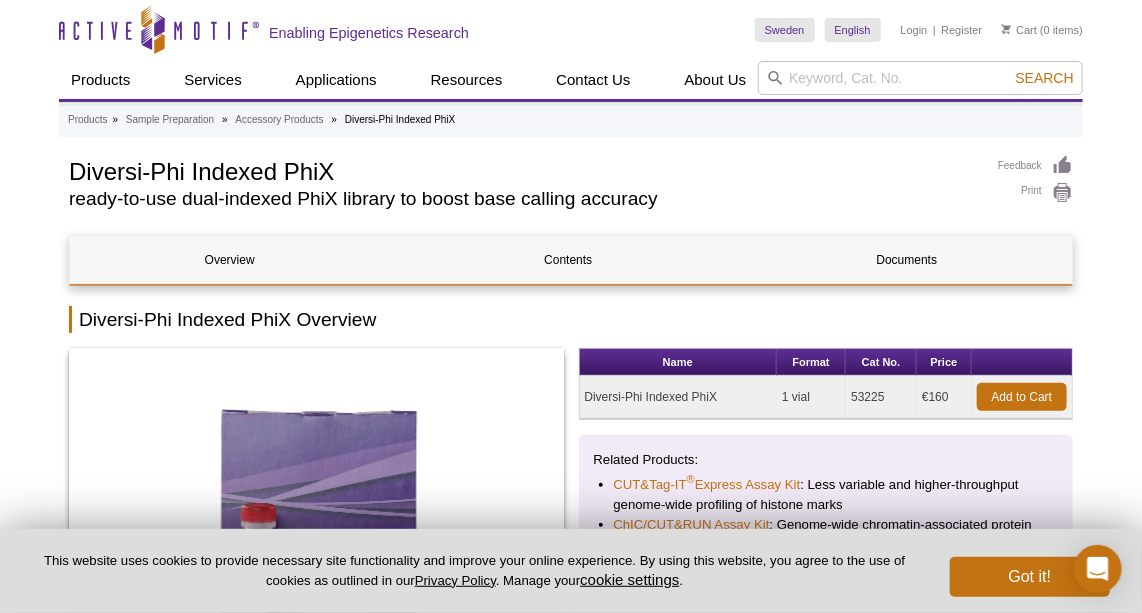 click on "Diversi-Phi Indexed PhiX" at bounding box center (523, 170) 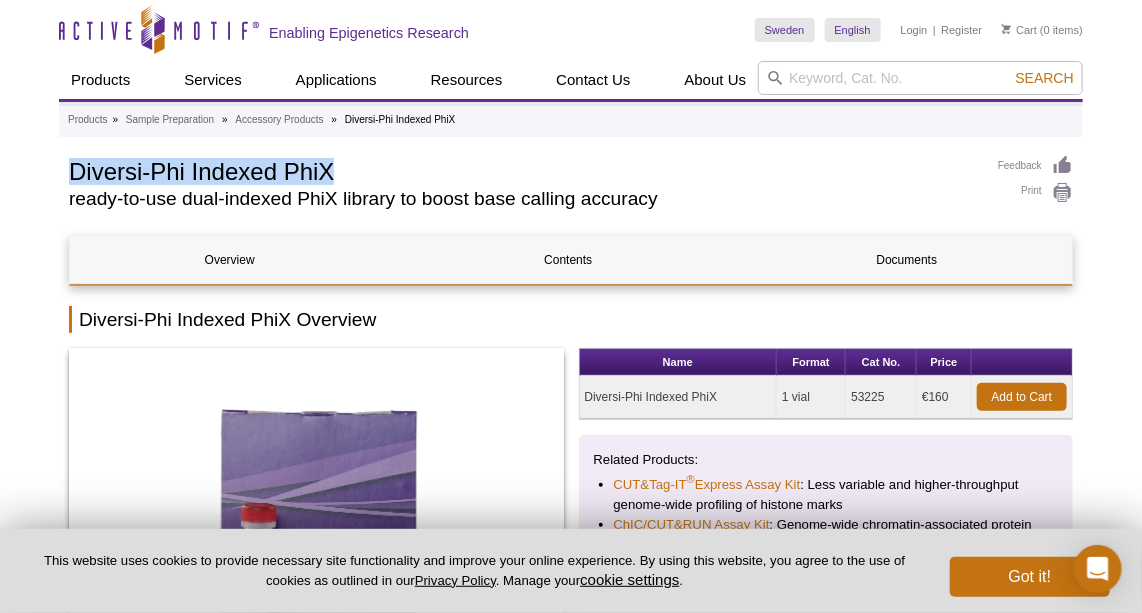 drag, startPoint x: 333, startPoint y: 169, endPoint x: 53, endPoint y: 174, distance: 280.04465 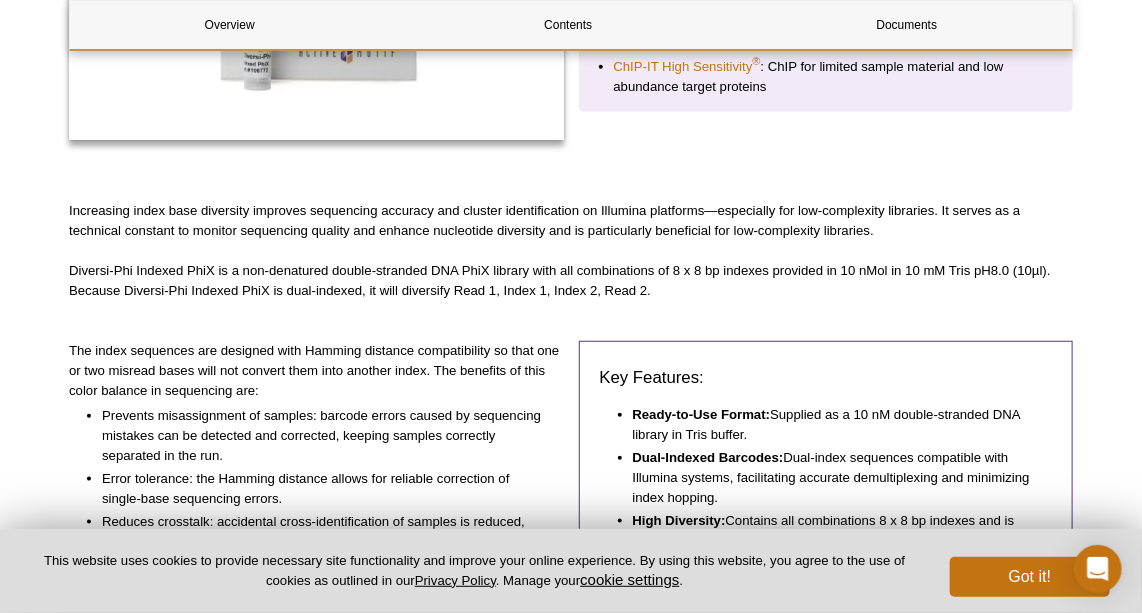 scroll, scrollTop: 545, scrollLeft: 0, axis: vertical 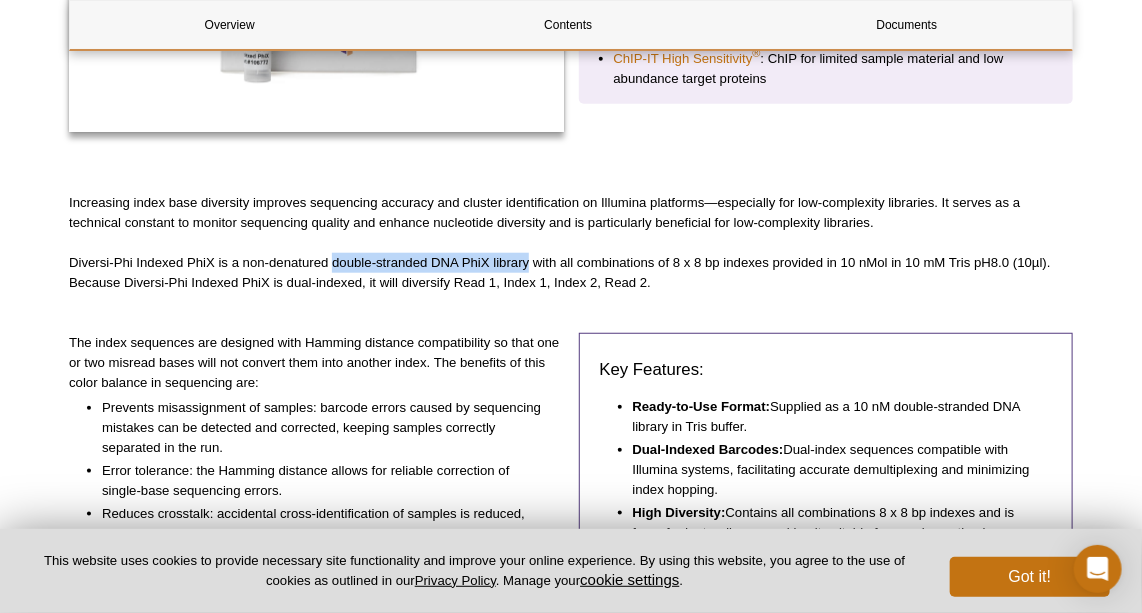 drag, startPoint x: 332, startPoint y: 259, endPoint x: 529, endPoint y: 259, distance: 197 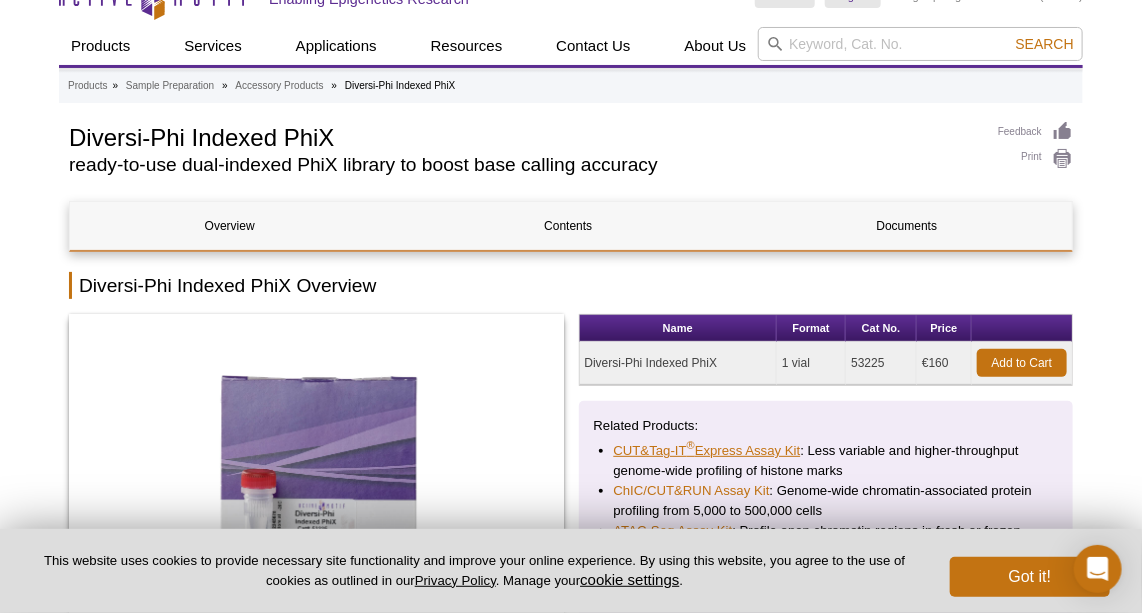 scroll, scrollTop: 0, scrollLeft: 0, axis: both 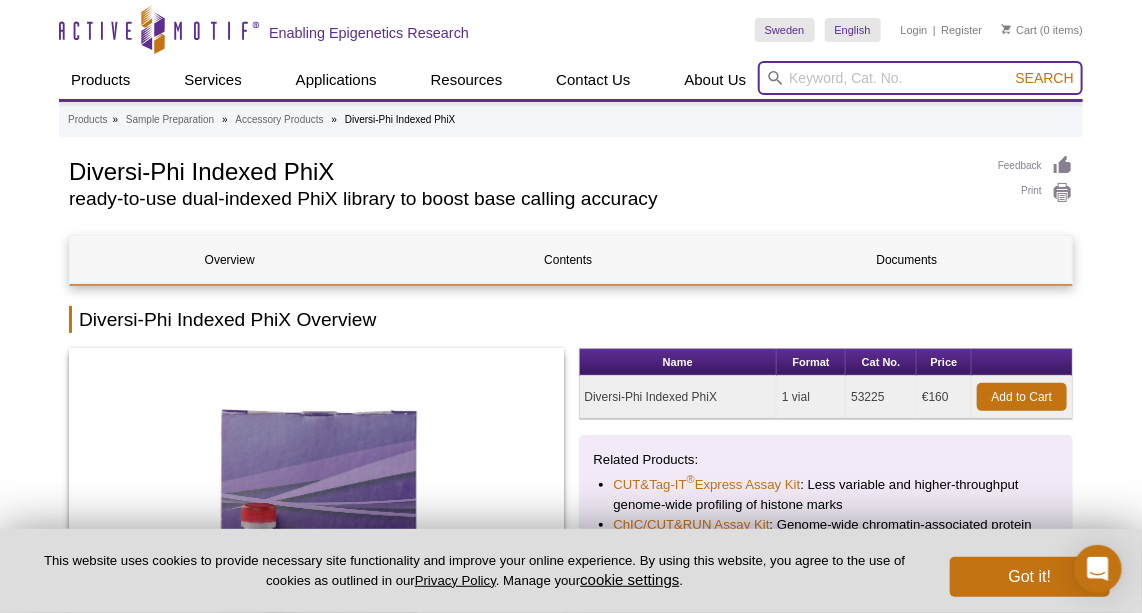 click at bounding box center (920, 78) 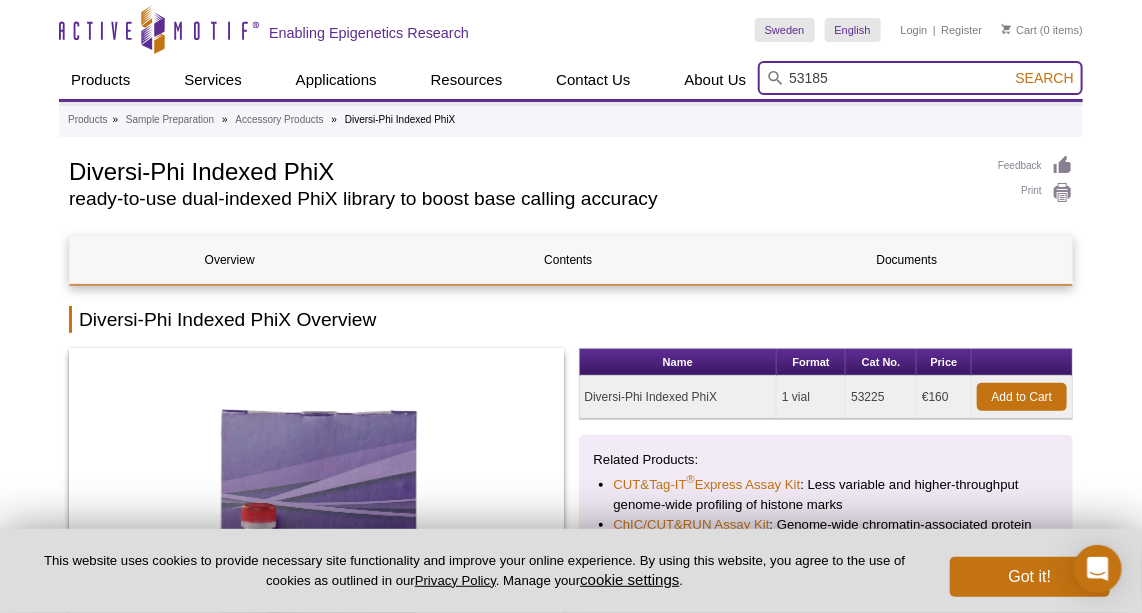 type on "53185" 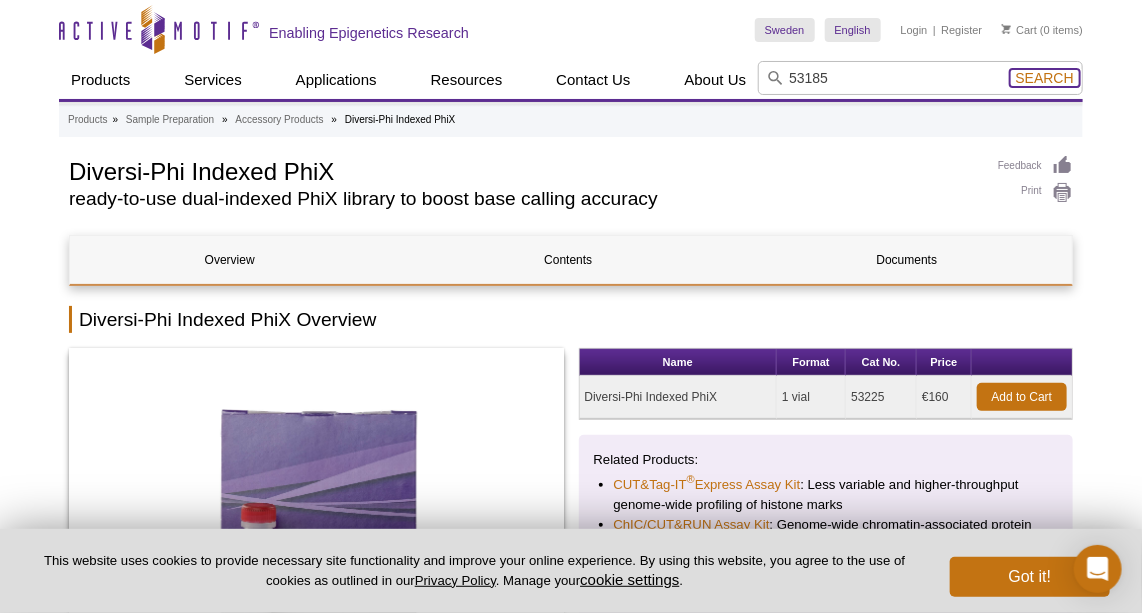 click on "Search" at bounding box center [1045, 78] 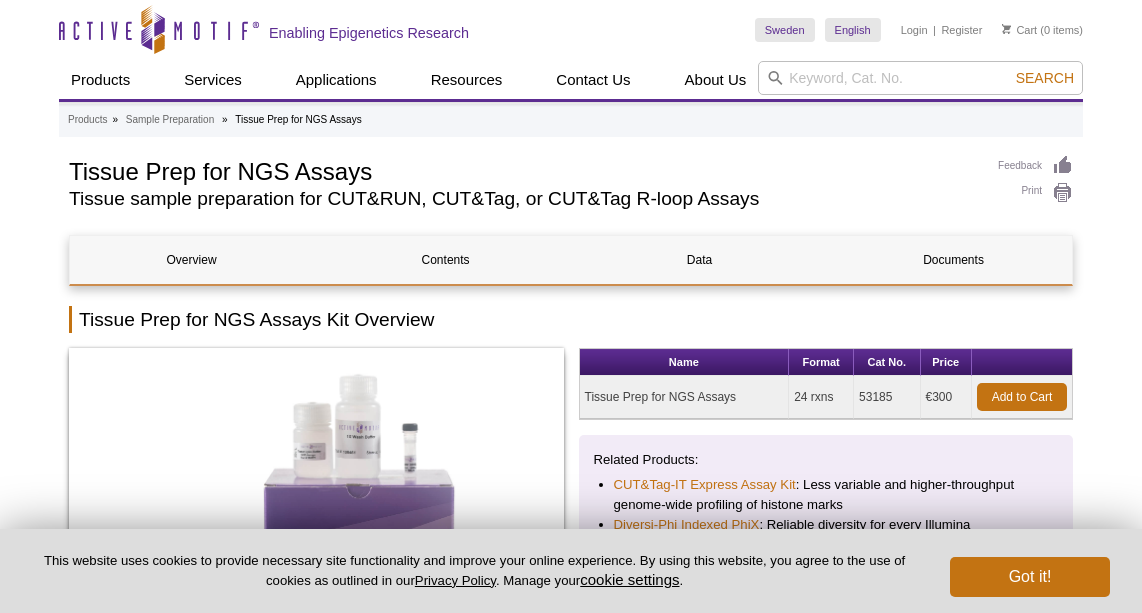 scroll, scrollTop: 0, scrollLeft: 0, axis: both 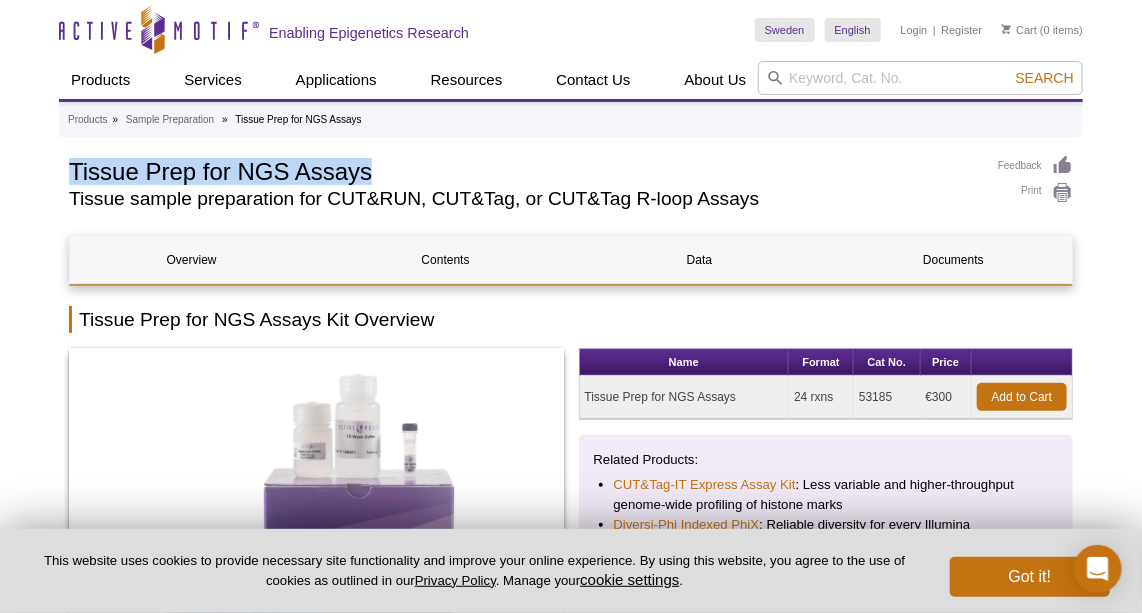 drag, startPoint x: 72, startPoint y: 169, endPoint x: 375, endPoint y: 177, distance: 303.1056 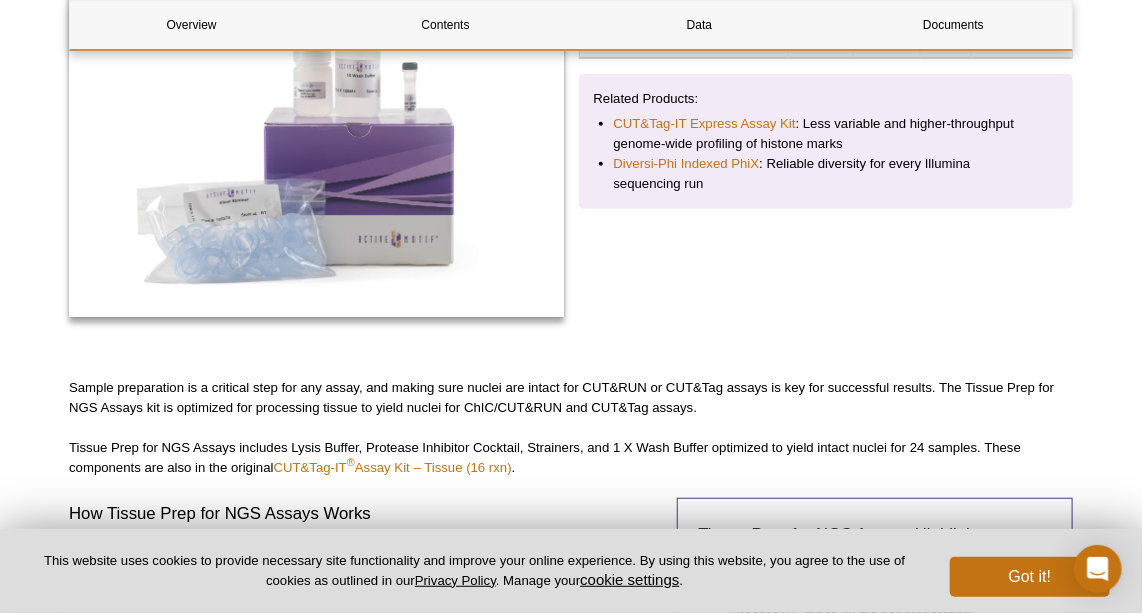 scroll, scrollTop: 363, scrollLeft: 0, axis: vertical 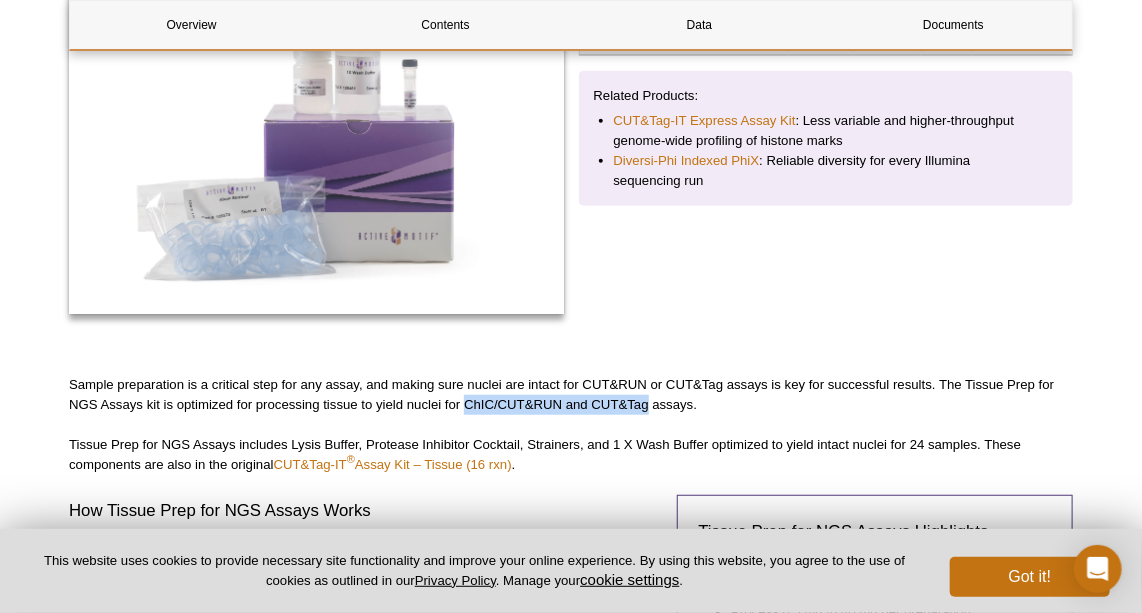 drag, startPoint x: 464, startPoint y: 402, endPoint x: 649, endPoint y: 408, distance: 185.09727 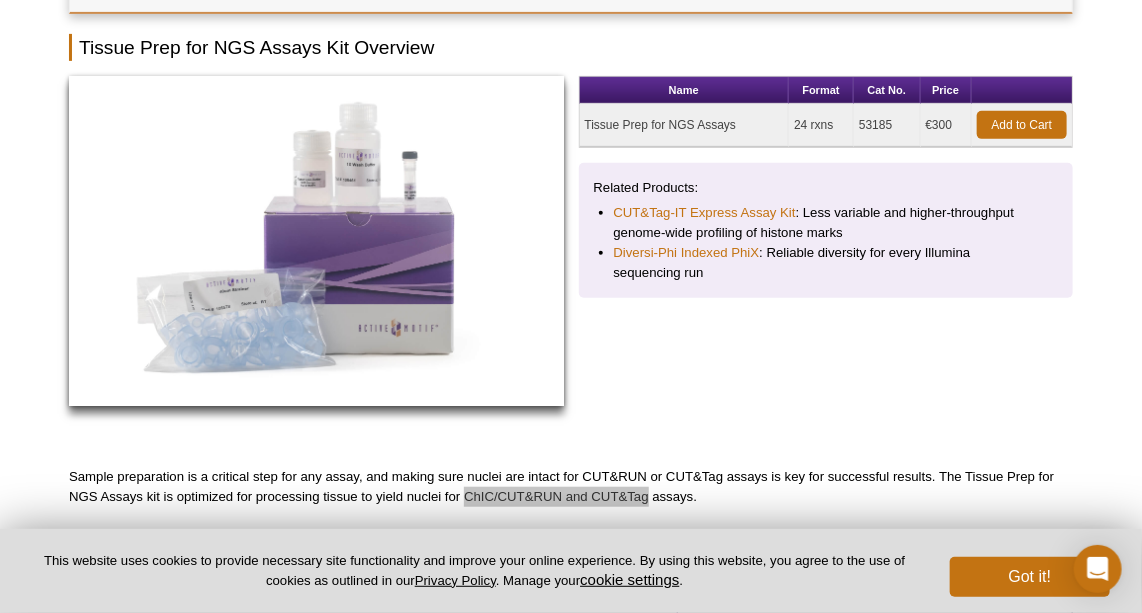 scroll, scrollTop: 0, scrollLeft: 0, axis: both 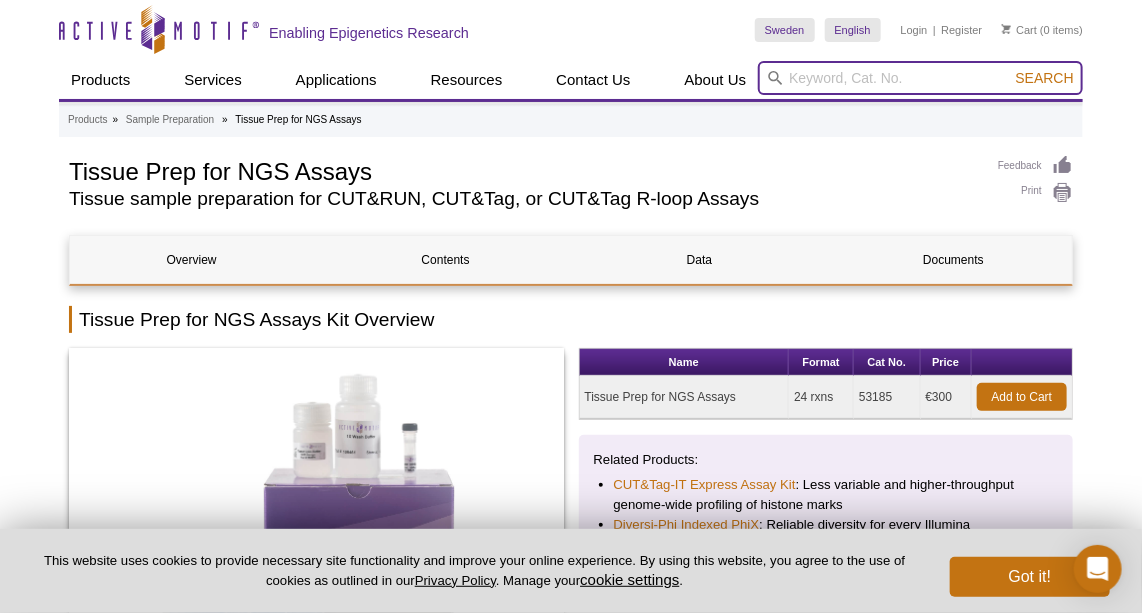 click at bounding box center [920, 78] 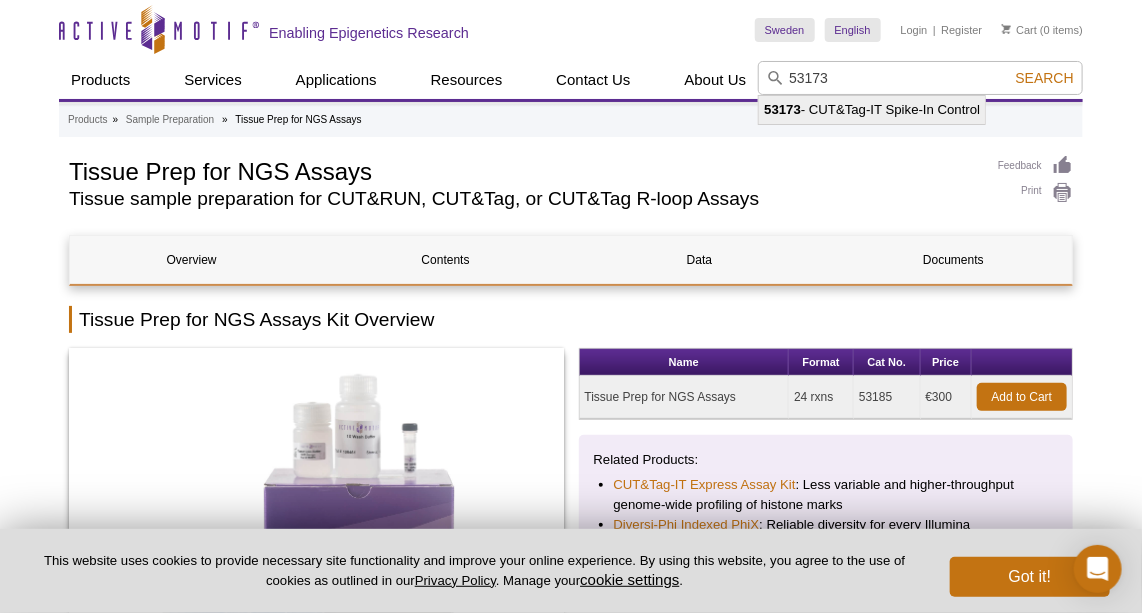 click on "53173  - CUT&Tag-IT Spike-In Control" at bounding box center [872, 110] 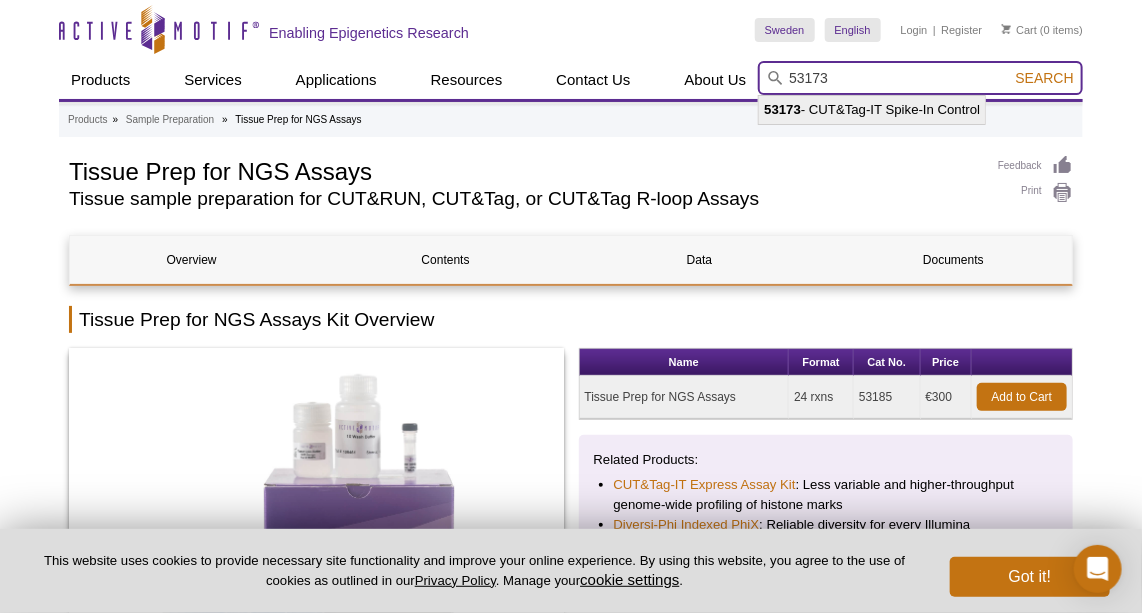 type on "53173 - CUT&Tag-IT Spike-In Control" 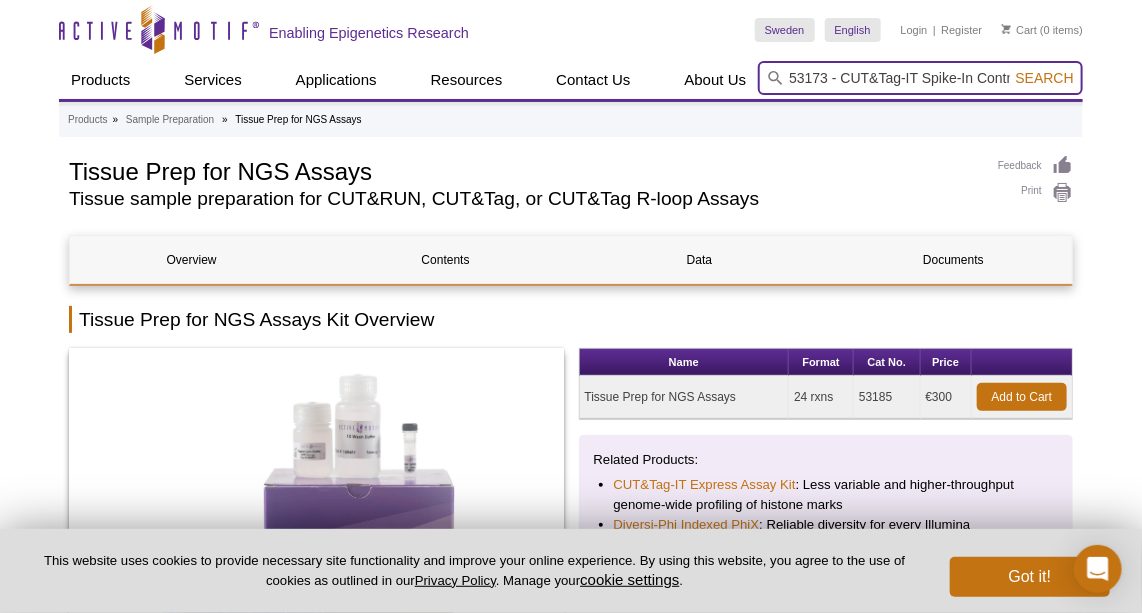 scroll, scrollTop: 0, scrollLeft: 11, axis: horizontal 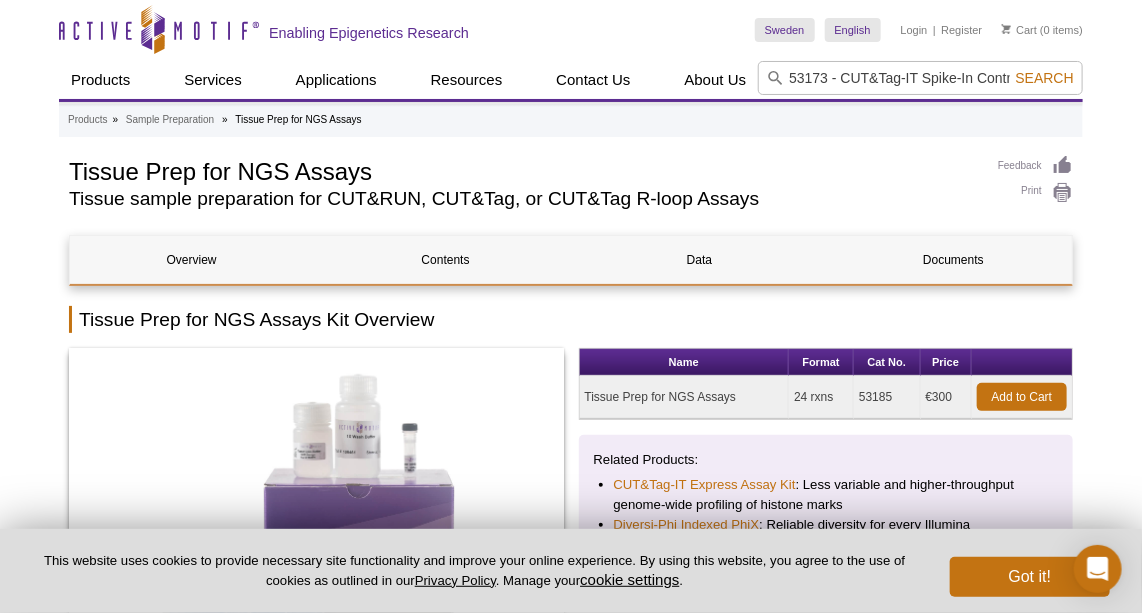 click on "Products »
Sample Preparation
»
Tissue Prep for NGS Assays" at bounding box center [571, 120] 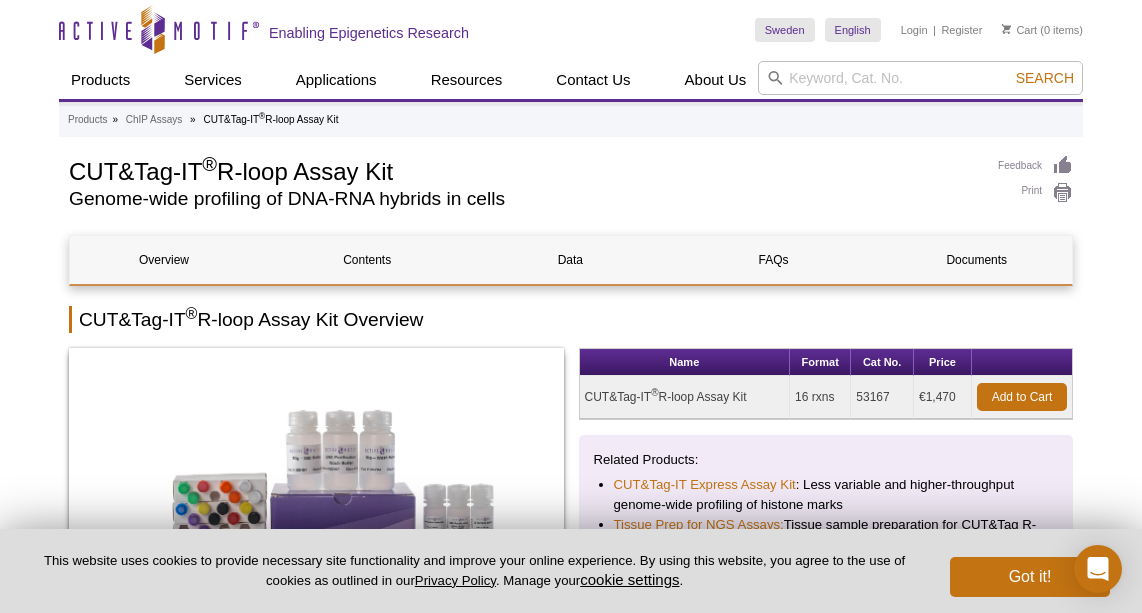 scroll, scrollTop: 0, scrollLeft: 0, axis: both 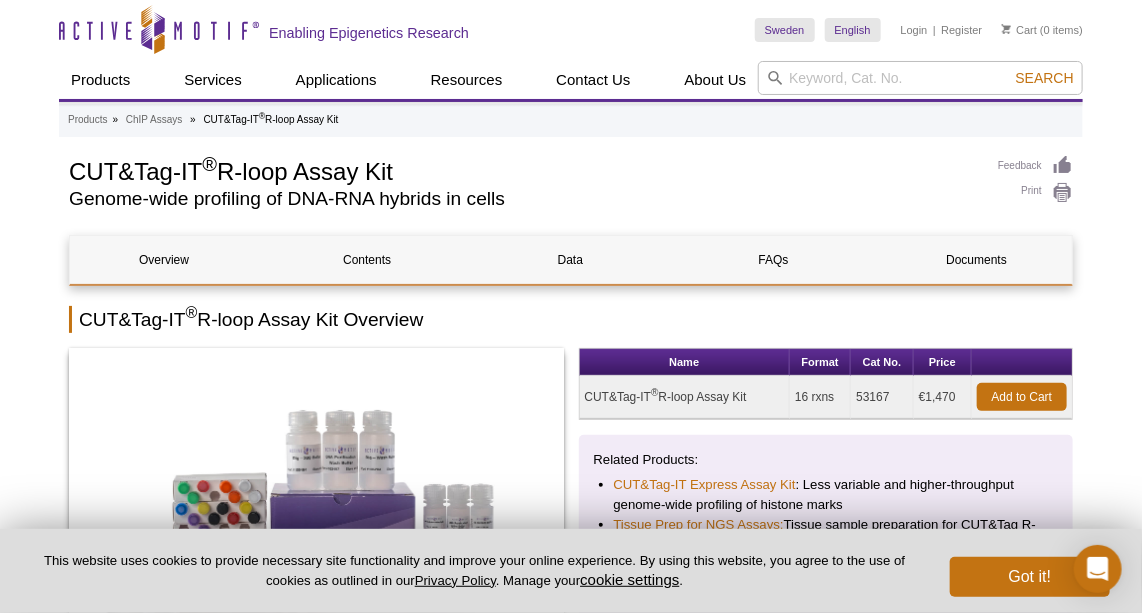 drag, startPoint x: 399, startPoint y: 166, endPoint x: 69, endPoint y: 155, distance: 330.1833 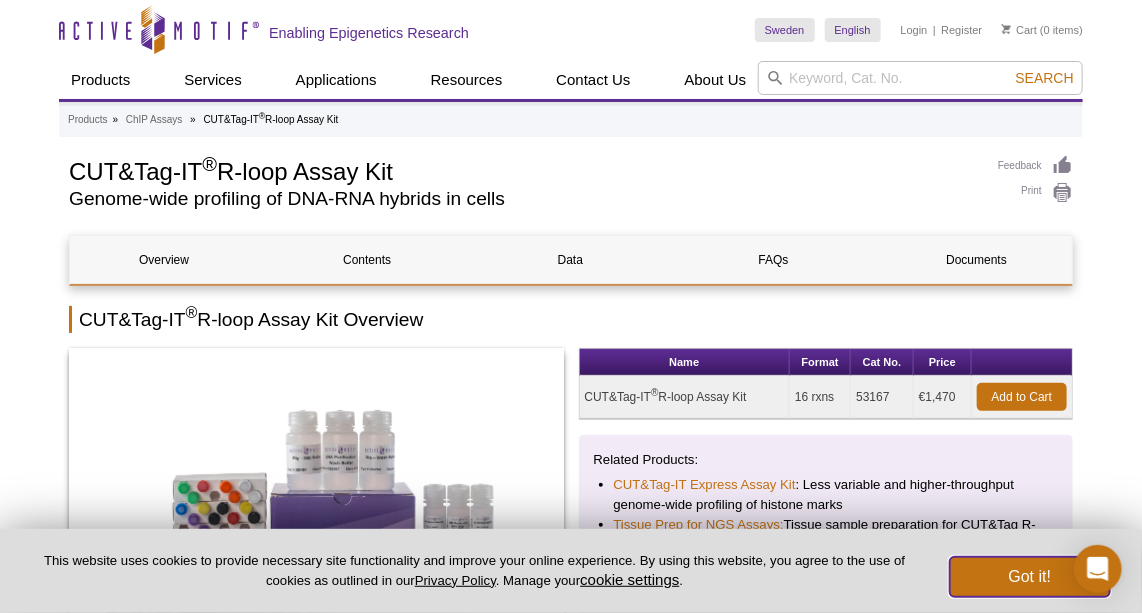 click on "Got it!" at bounding box center [1030, 577] 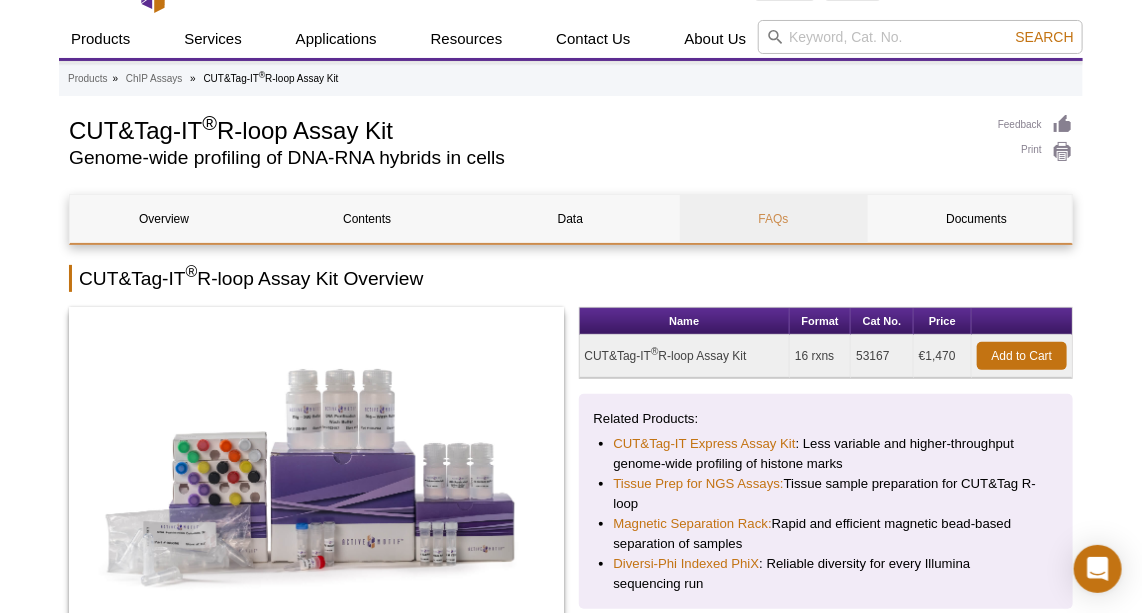 scroll, scrollTop: 0, scrollLeft: 0, axis: both 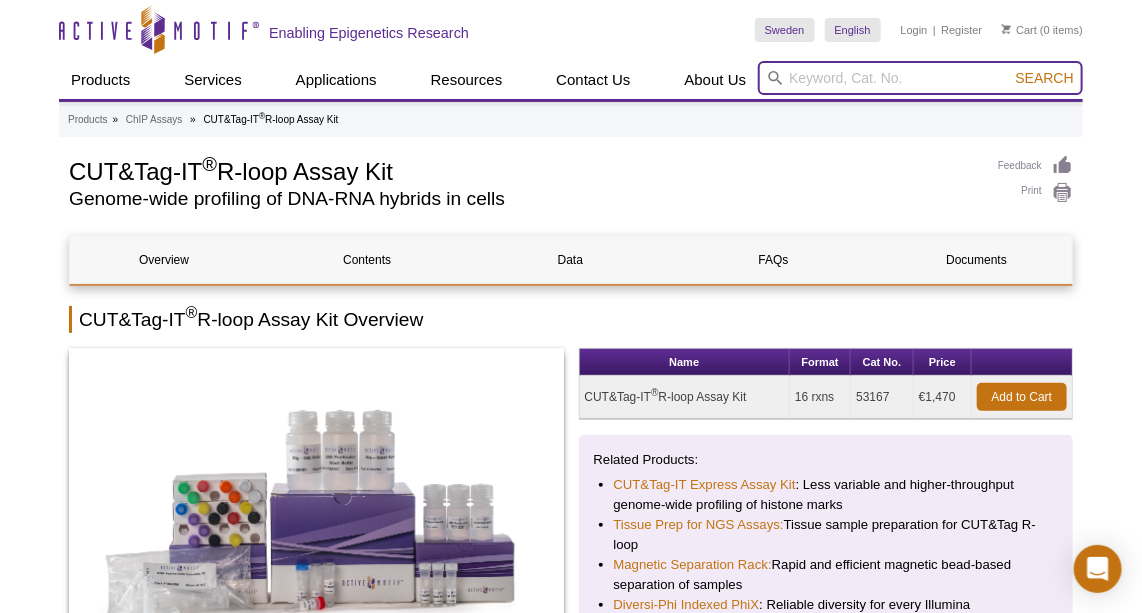 click at bounding box center [920, 78] 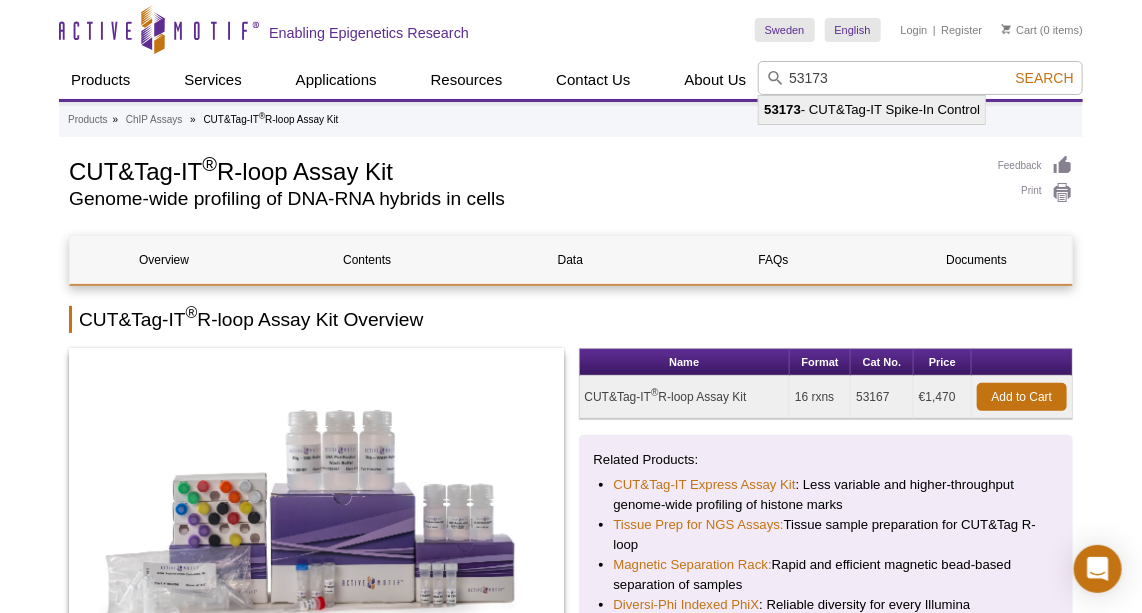 click on "53173  - CUT&Tag-IT Spike-In Control" at bounding box center [872, 110] 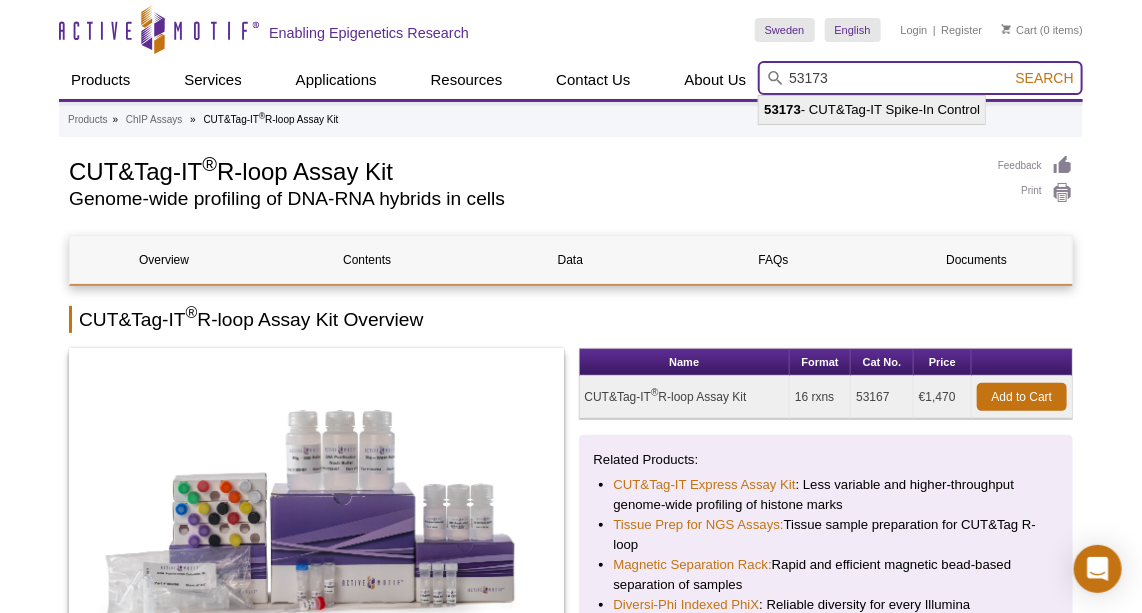 type on "53173 - CUT&Tag-IT Spike-In Control" 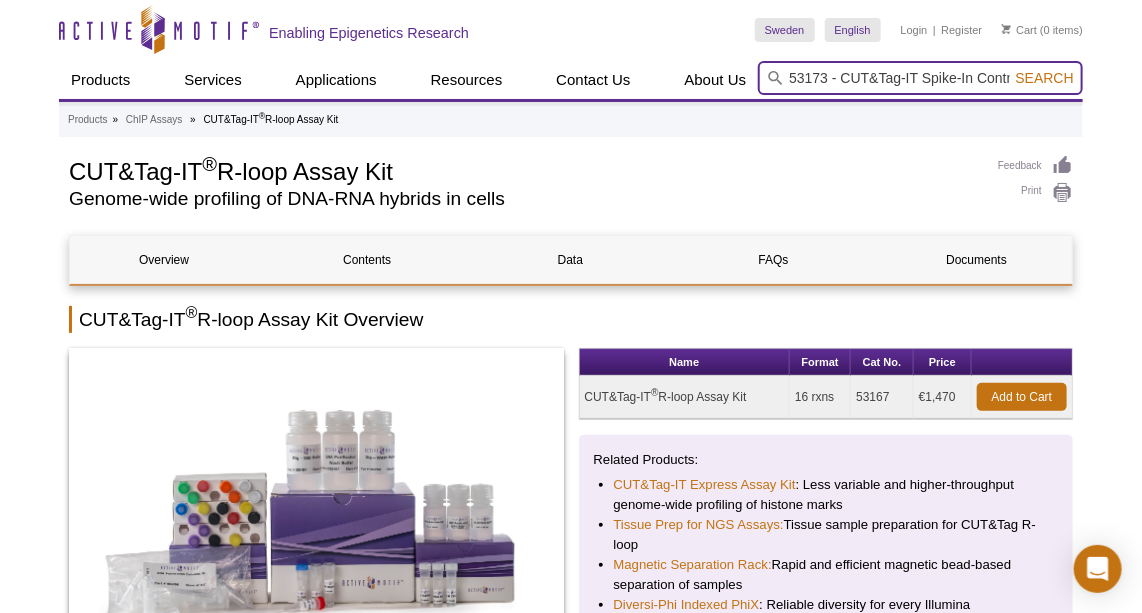 scroll, scrollTop: 0, scrollLeft: 11, axis: horizontal 